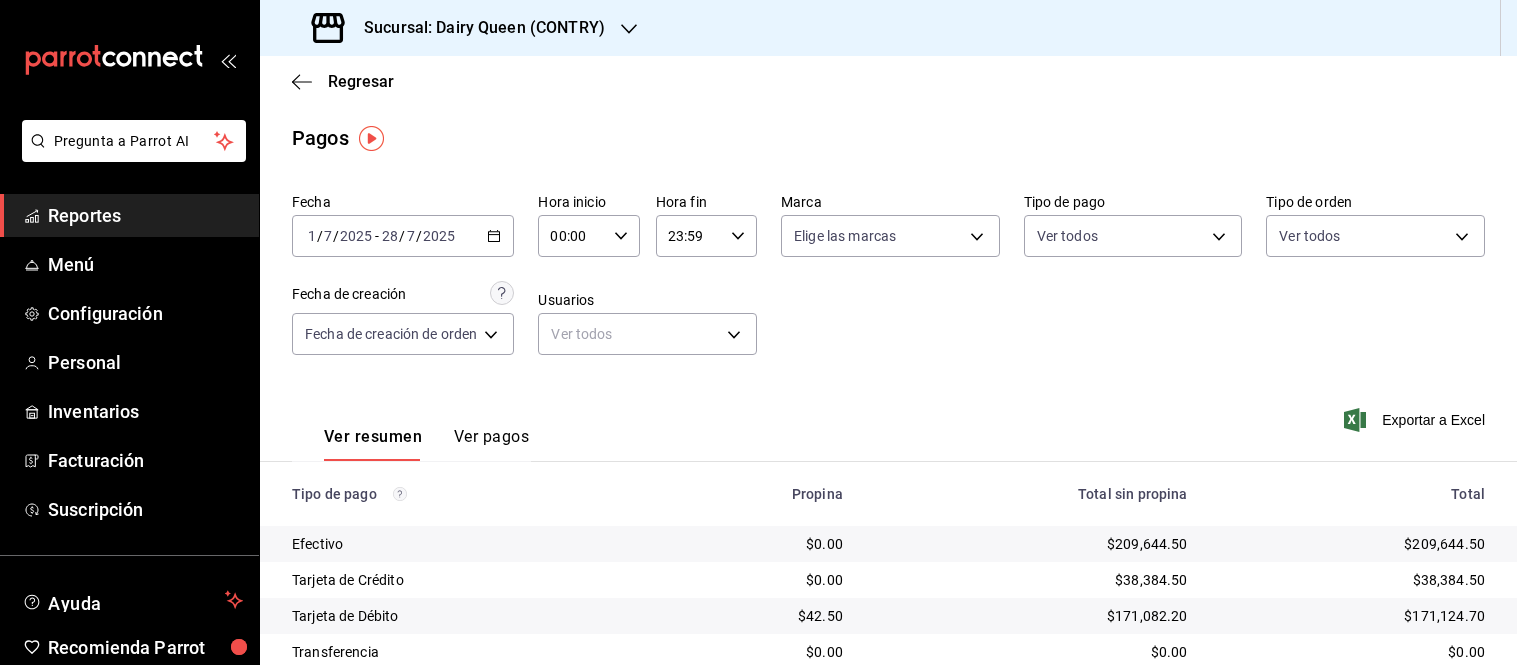 click on "Sucursal: Dairy Queen (CONTRY)" at bounding box center [476, 28] 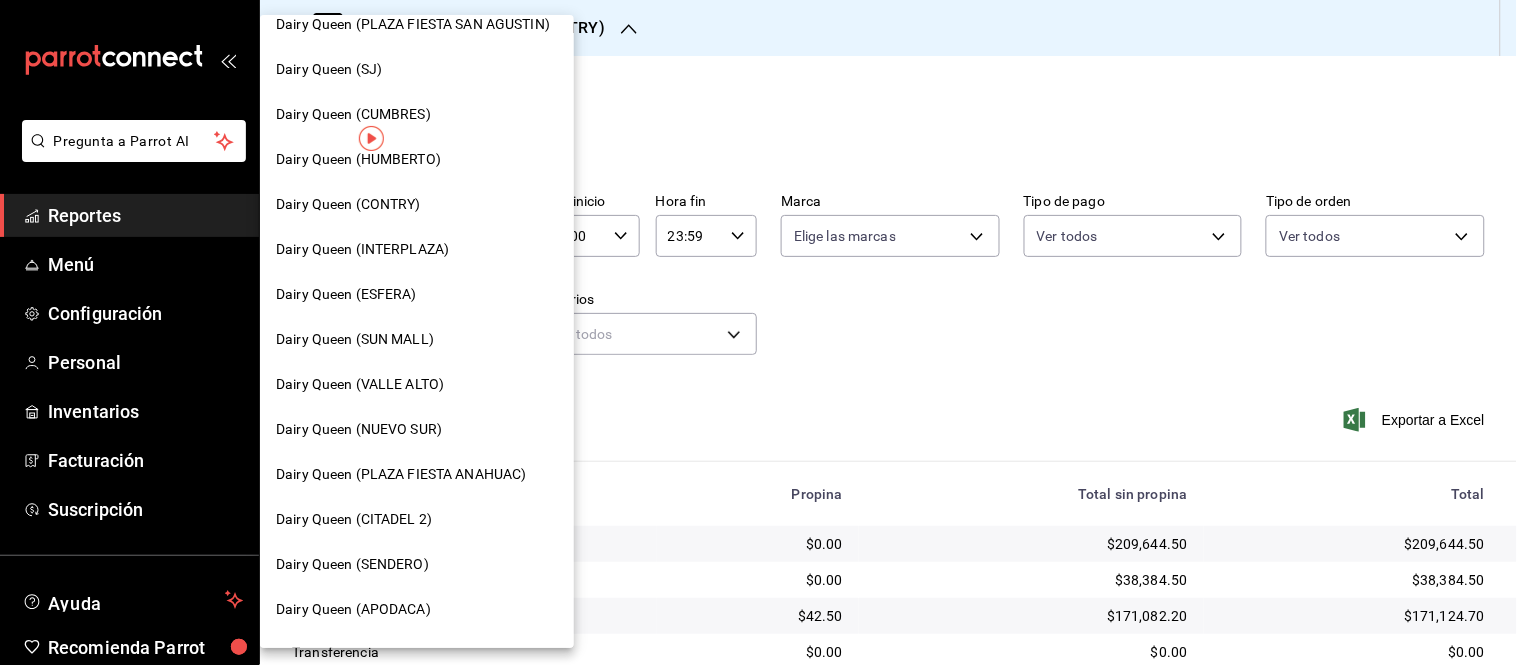 scroll, scrollTop: 222, scrollLeft: 0, axis: vertical 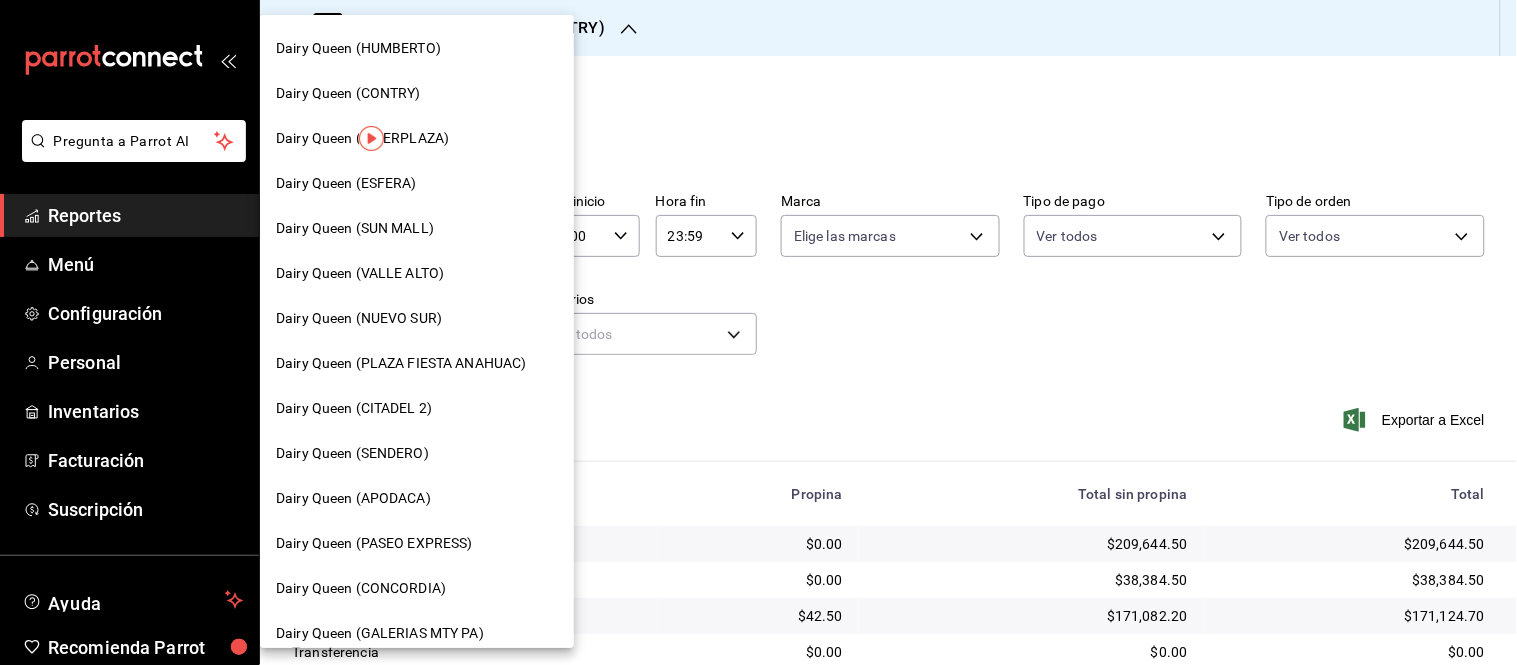 click on "Dairy Queen (SENDERO)" at bounding box center [417, 453] 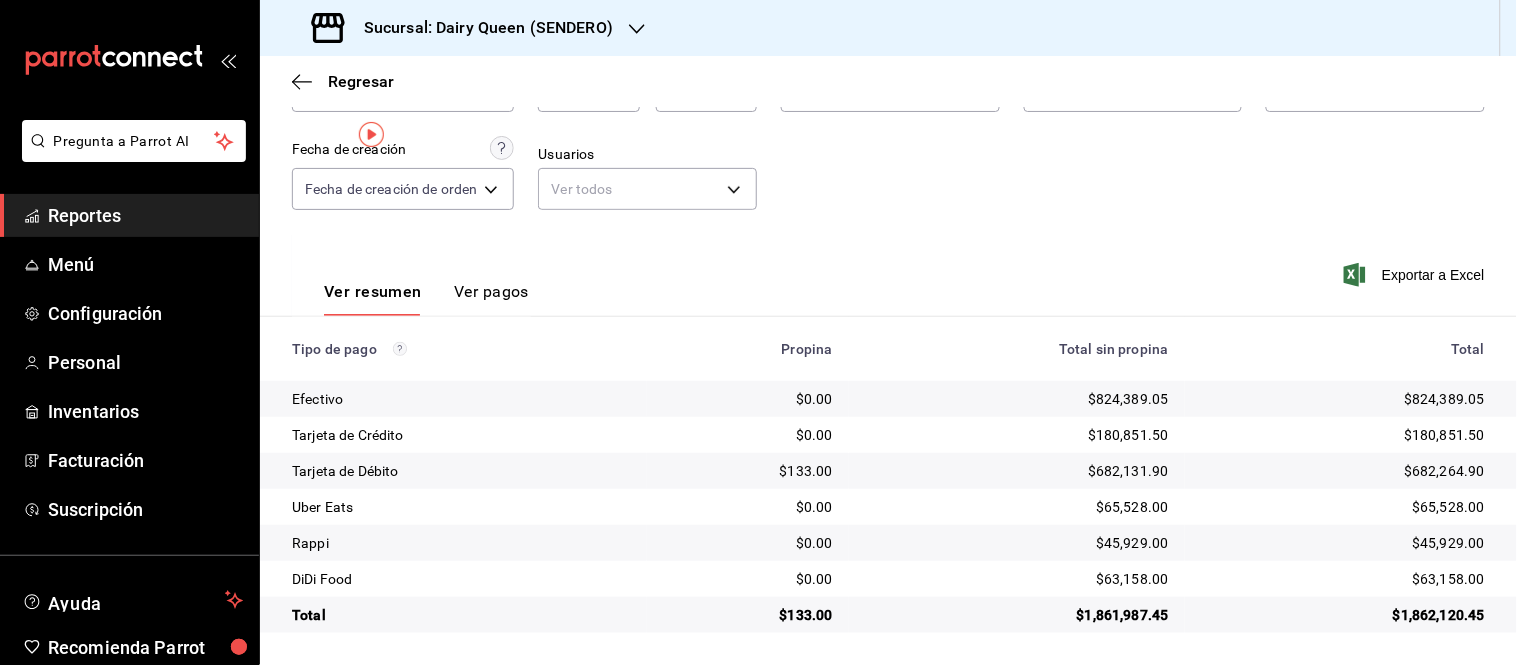 scroll, scrollTop: 0, scrollLeft: 0, axis: both 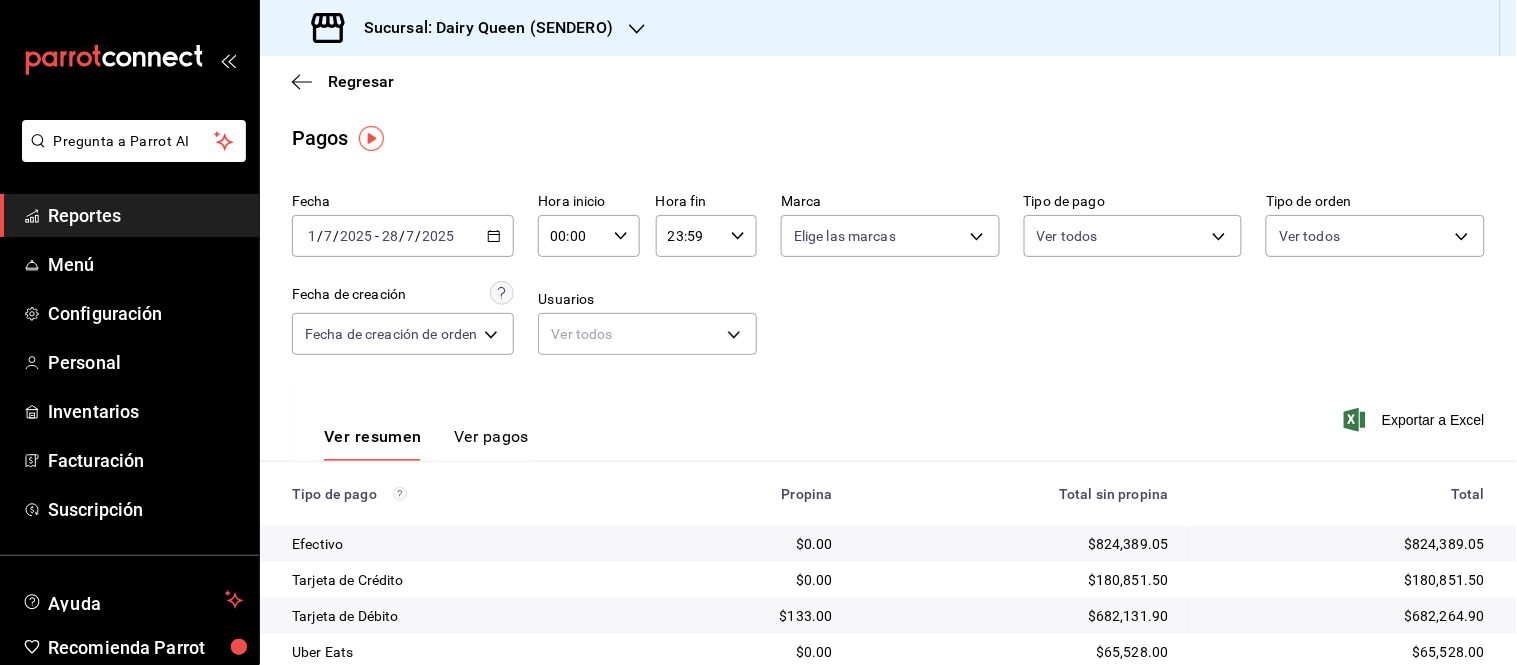 click on "Sucursal: Dairy Queen (SENDERO)" at bounding box center (464, 28) 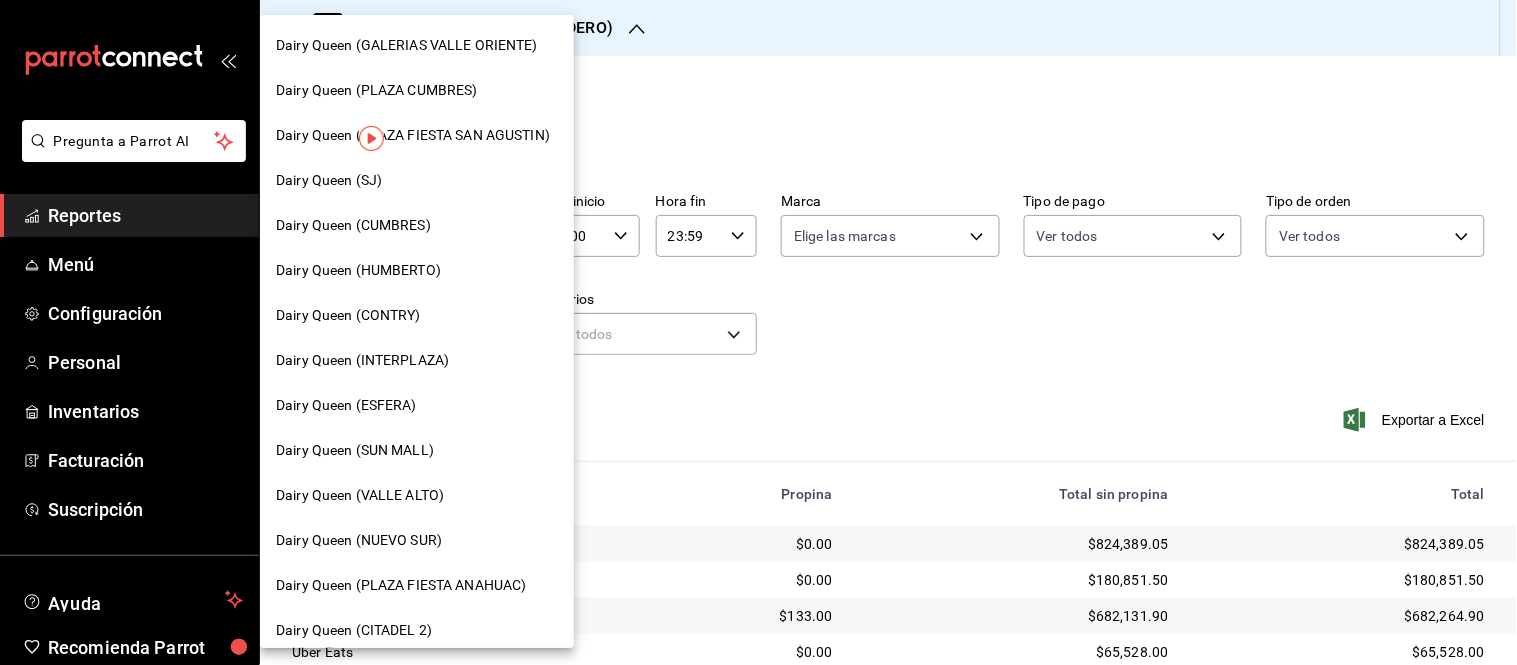 click on "Dairy Queen (CUMBRES)" at bounding box center [417, 225] 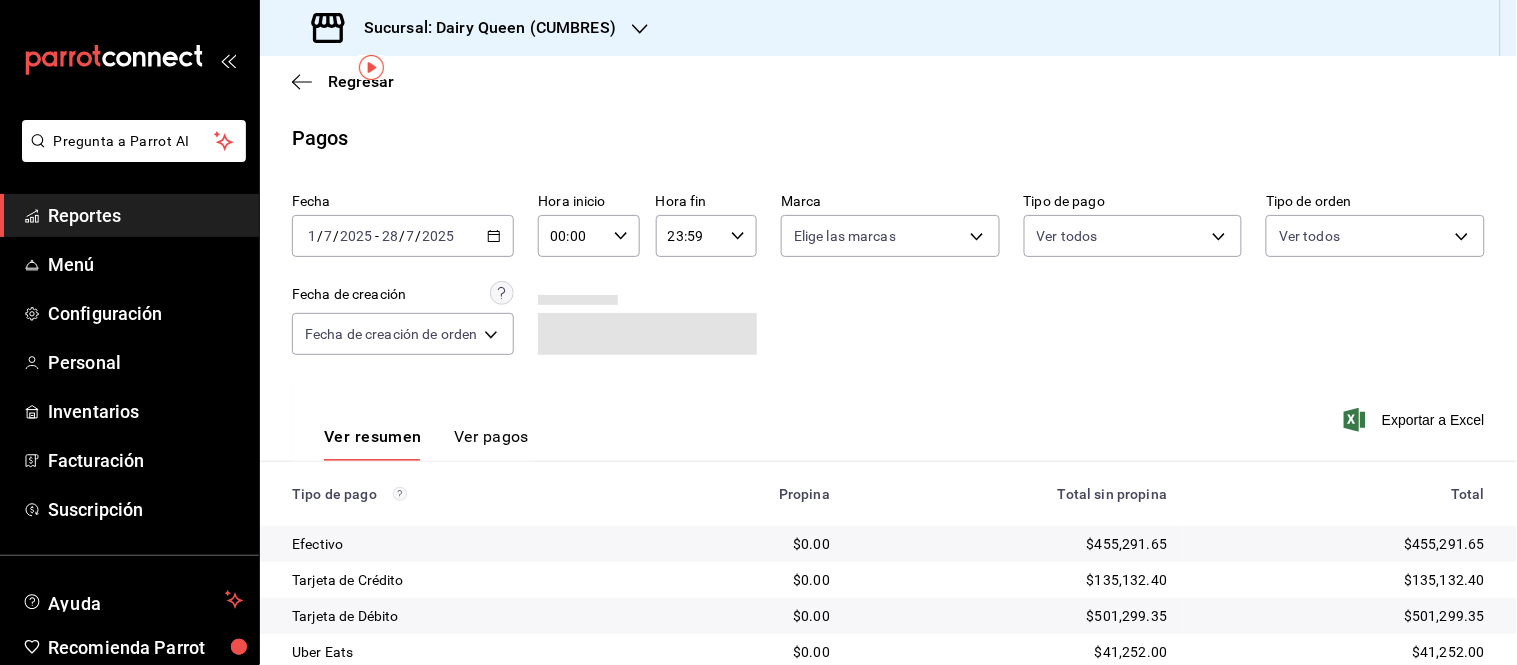 scroll, scrollTop: 145, scrollLeft: 0, axis: vertical 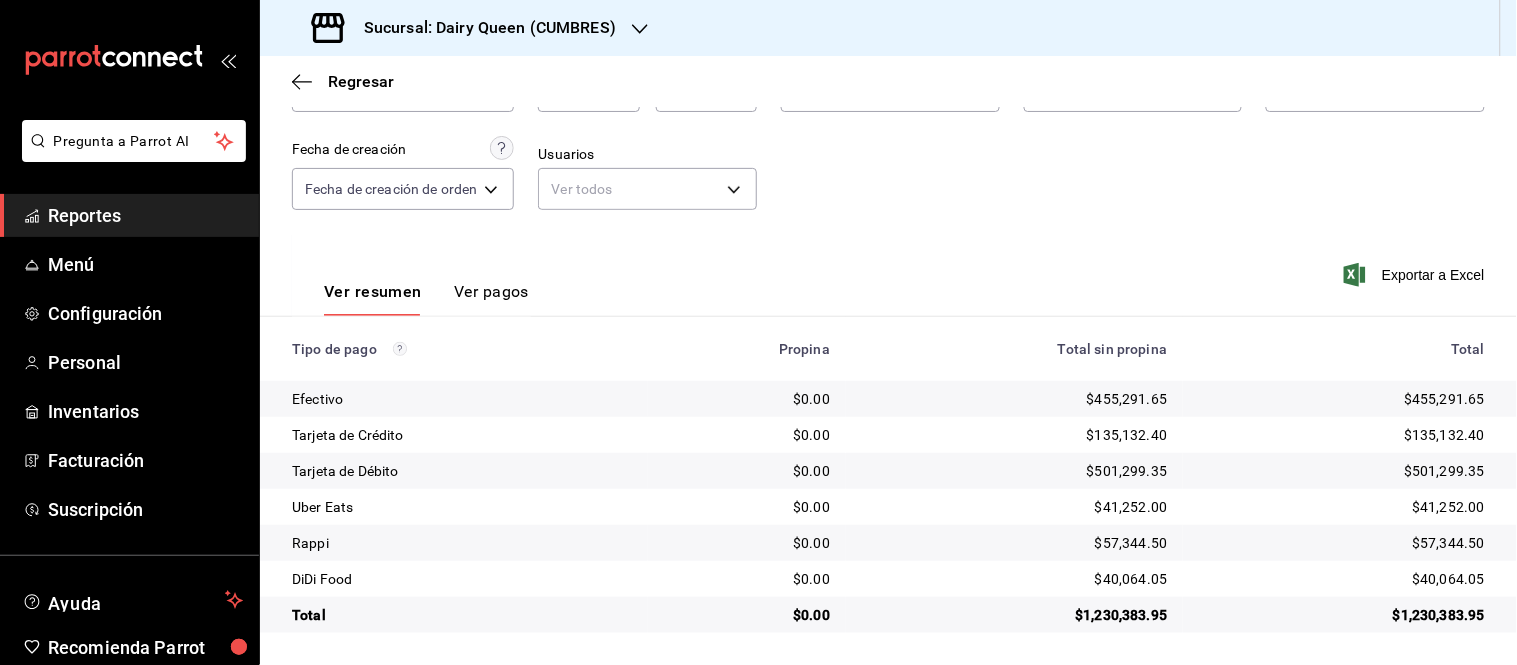click on "Sucursal: Dairy Queen (CUMBRES)" at bounding box center (466, 28) 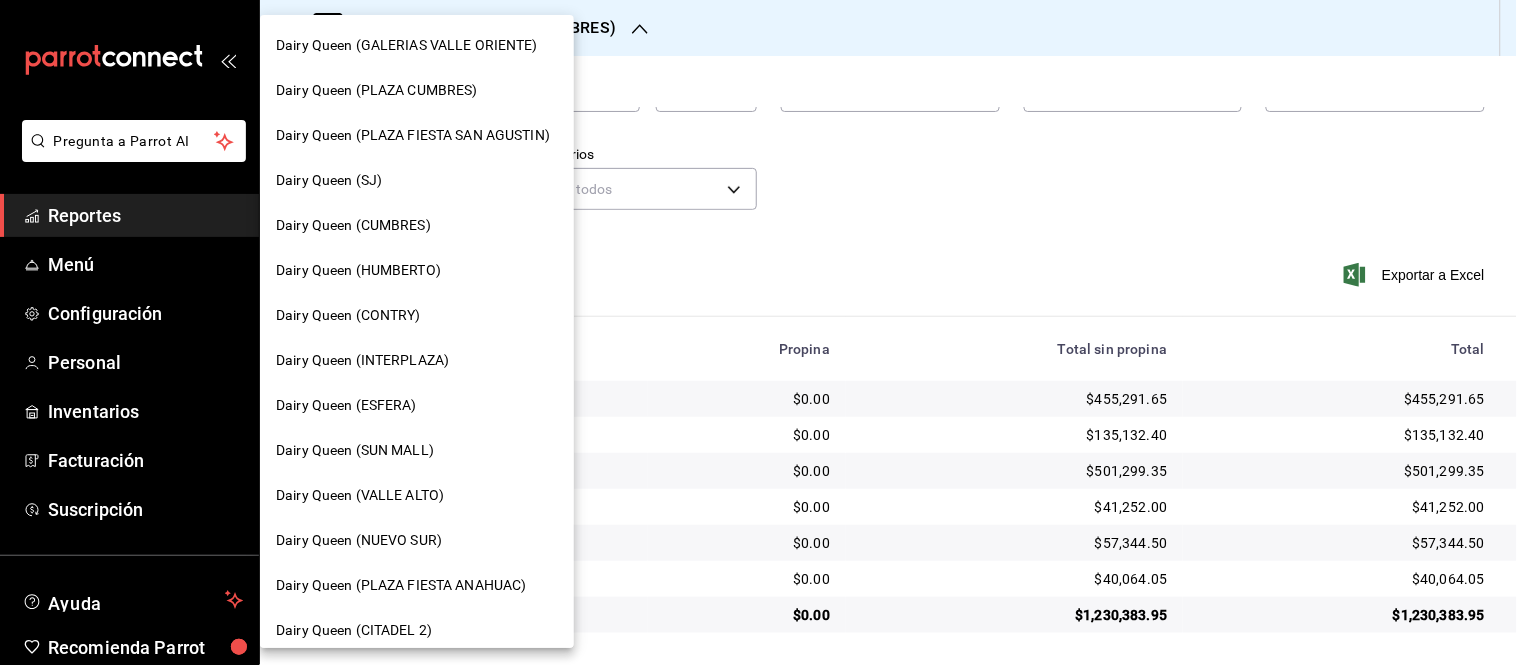click on "Dairy Queen (SUN MALL)" at bounding box center (417, 450) 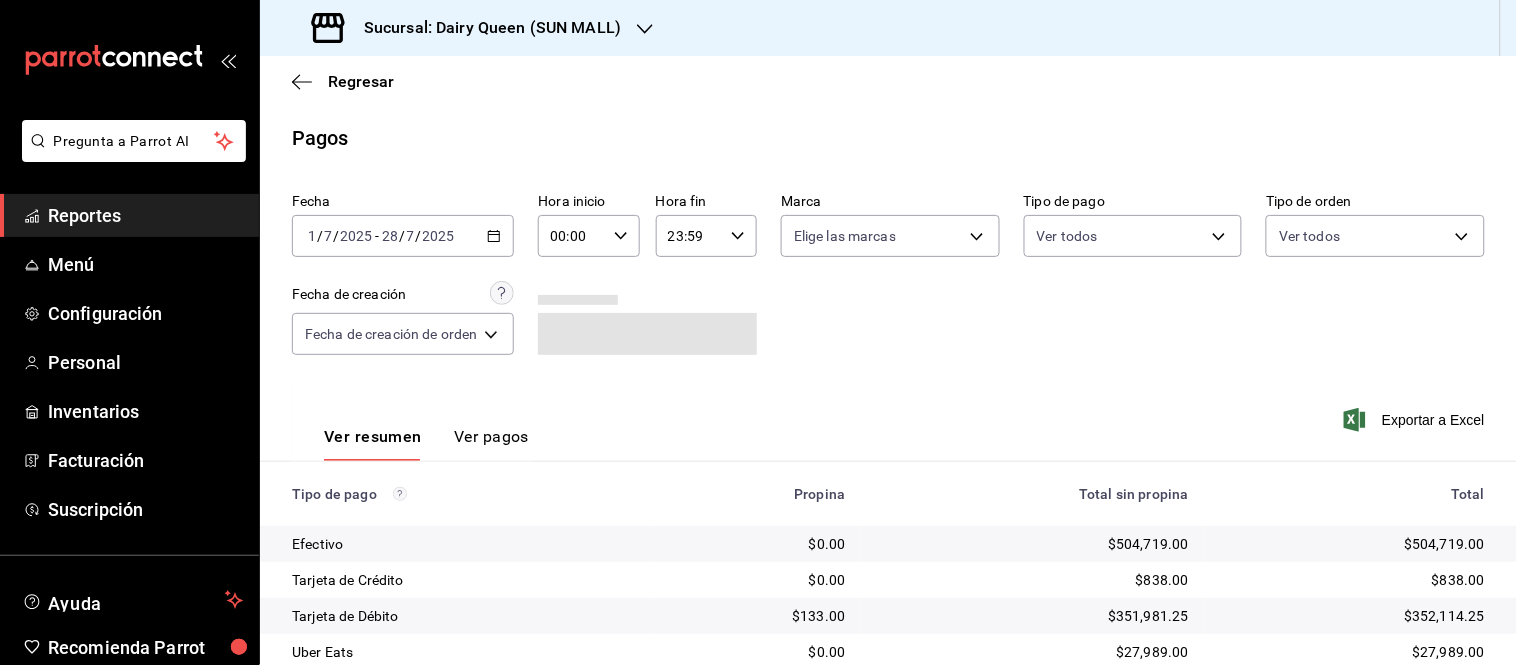 scroll, scrollTop: 145, scrollLeft: 0, axis: vertical 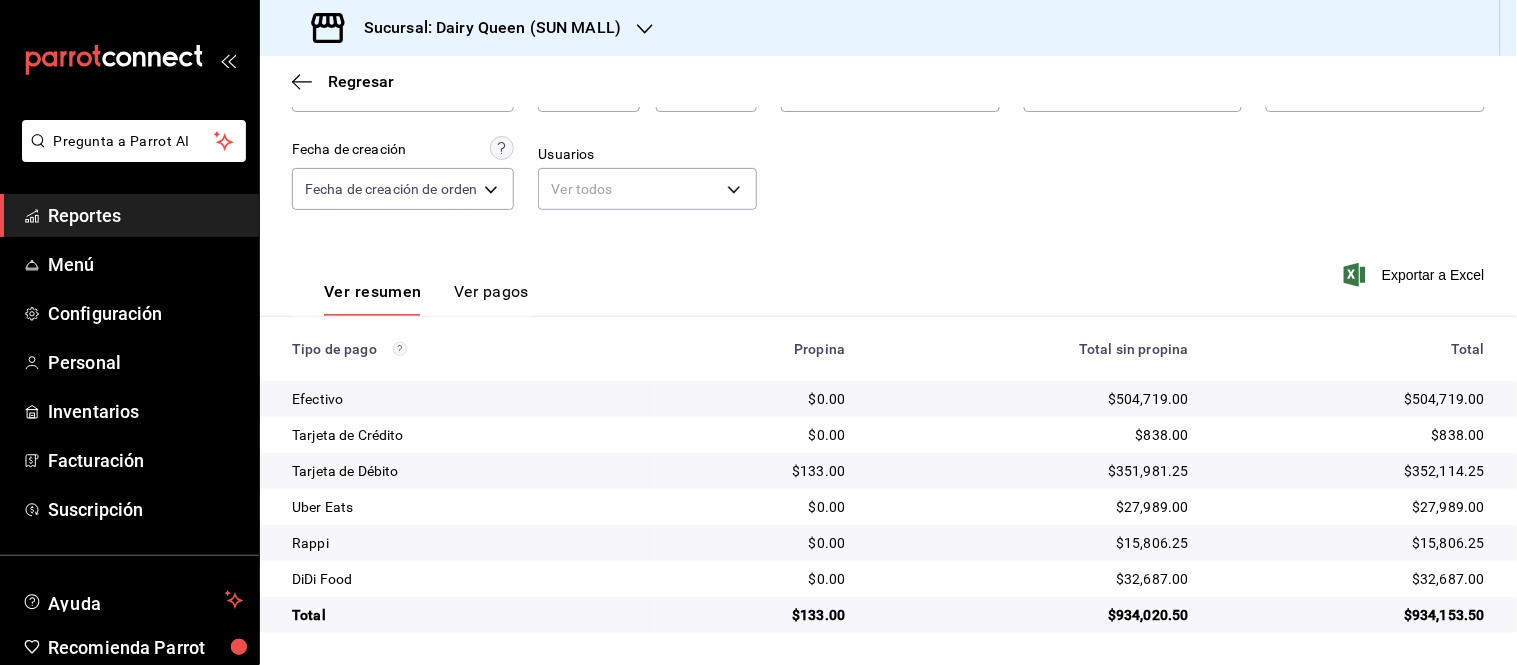 click on "Sucursal: Dairy Queen (SUN MALL)" at bounding box center (484, 28) 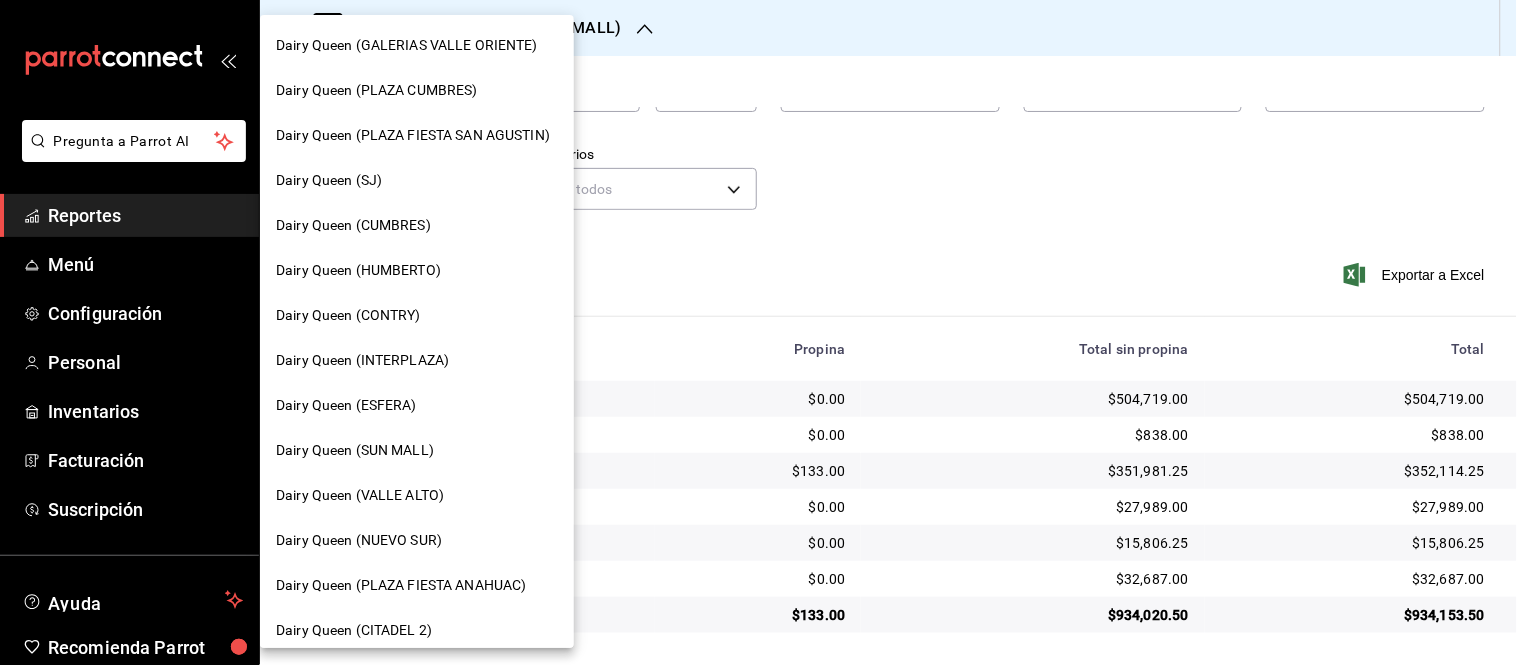 scroll, scrollTop: 222, scrollLeft: 0, axis: vertical 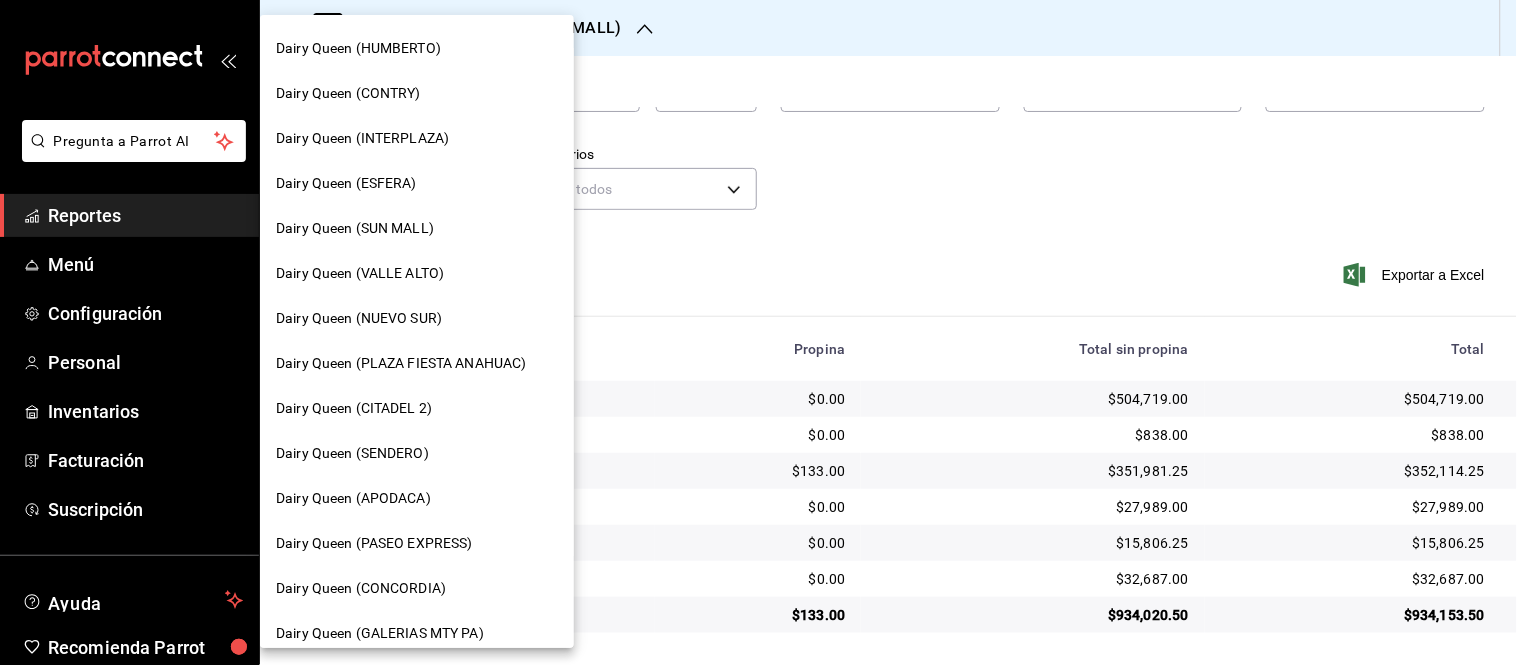 click on "Dairy Queen (APODACA)" at bounding box center (417, 498) 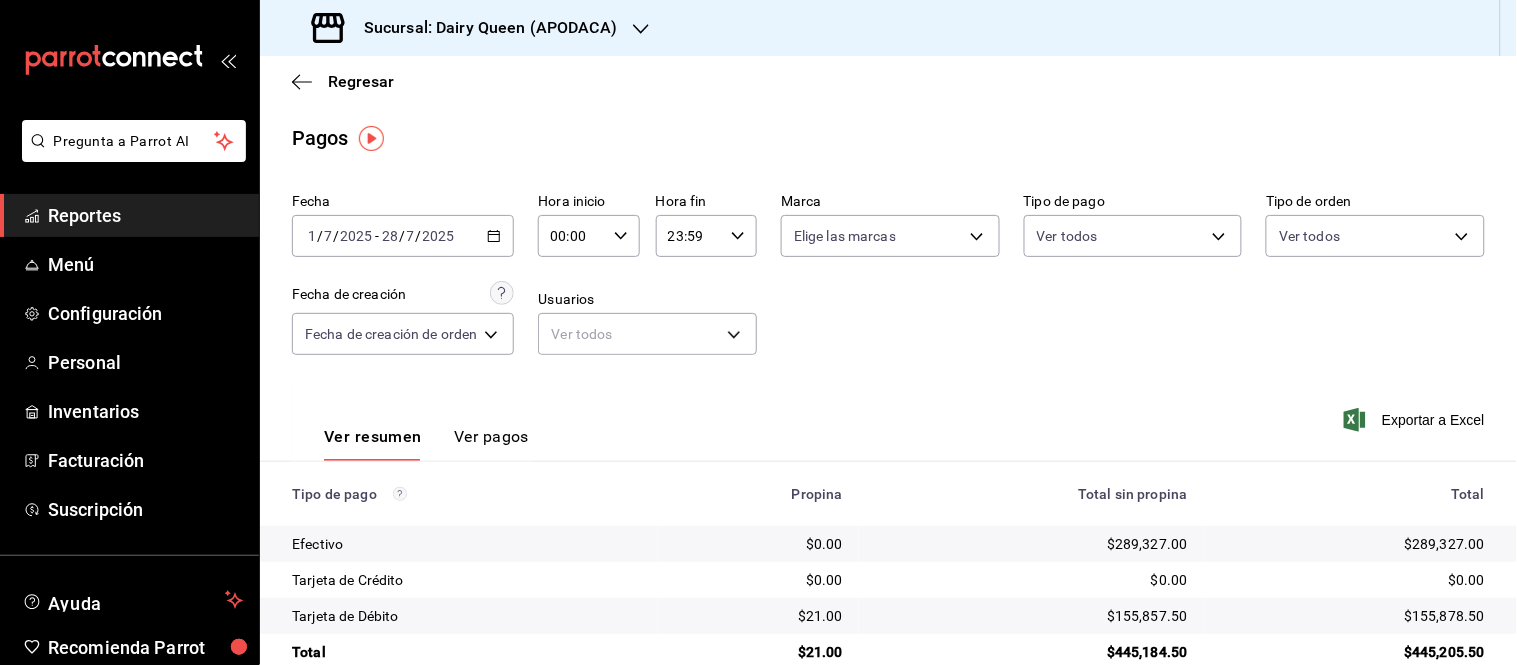 scroll, scrollTop: 37, scrollLeft: 0, axis: vertical 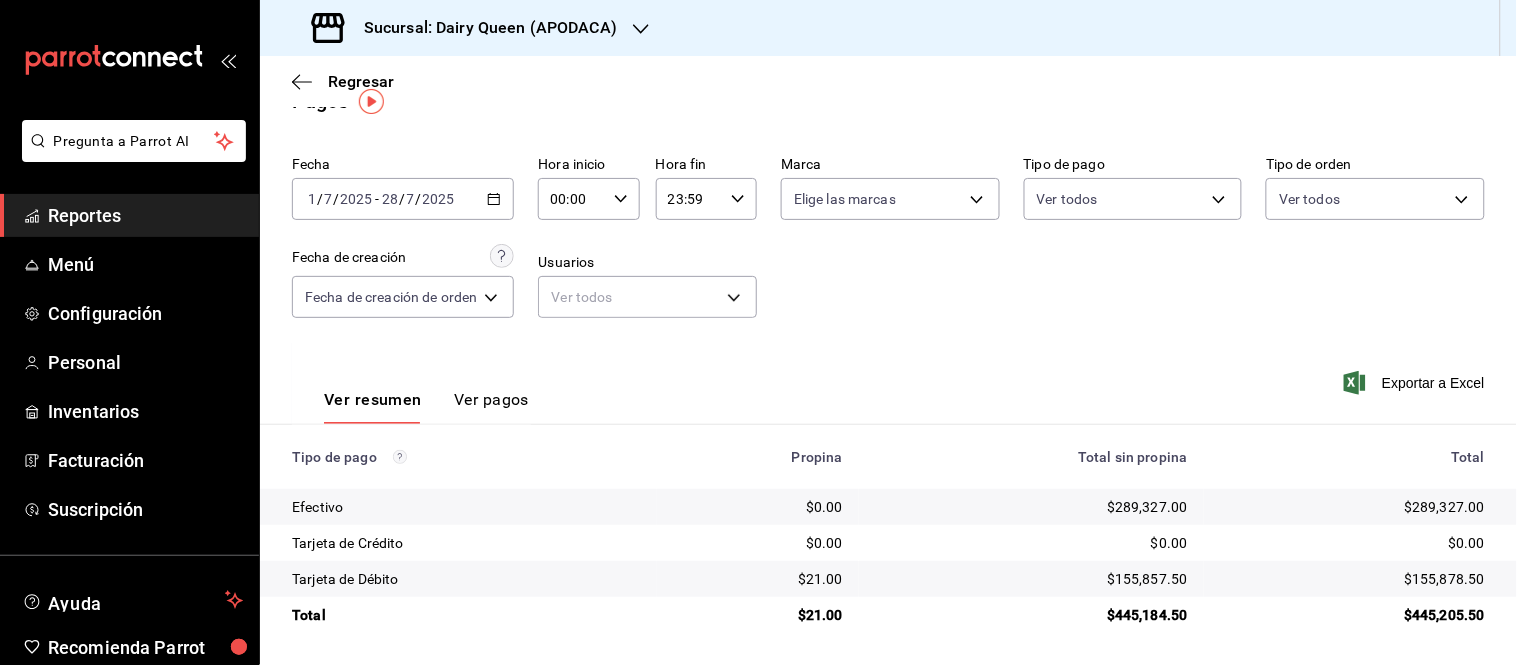 click on "Sucursal: Dairy Queen (APODACA)" at bounding box center (482, 28) 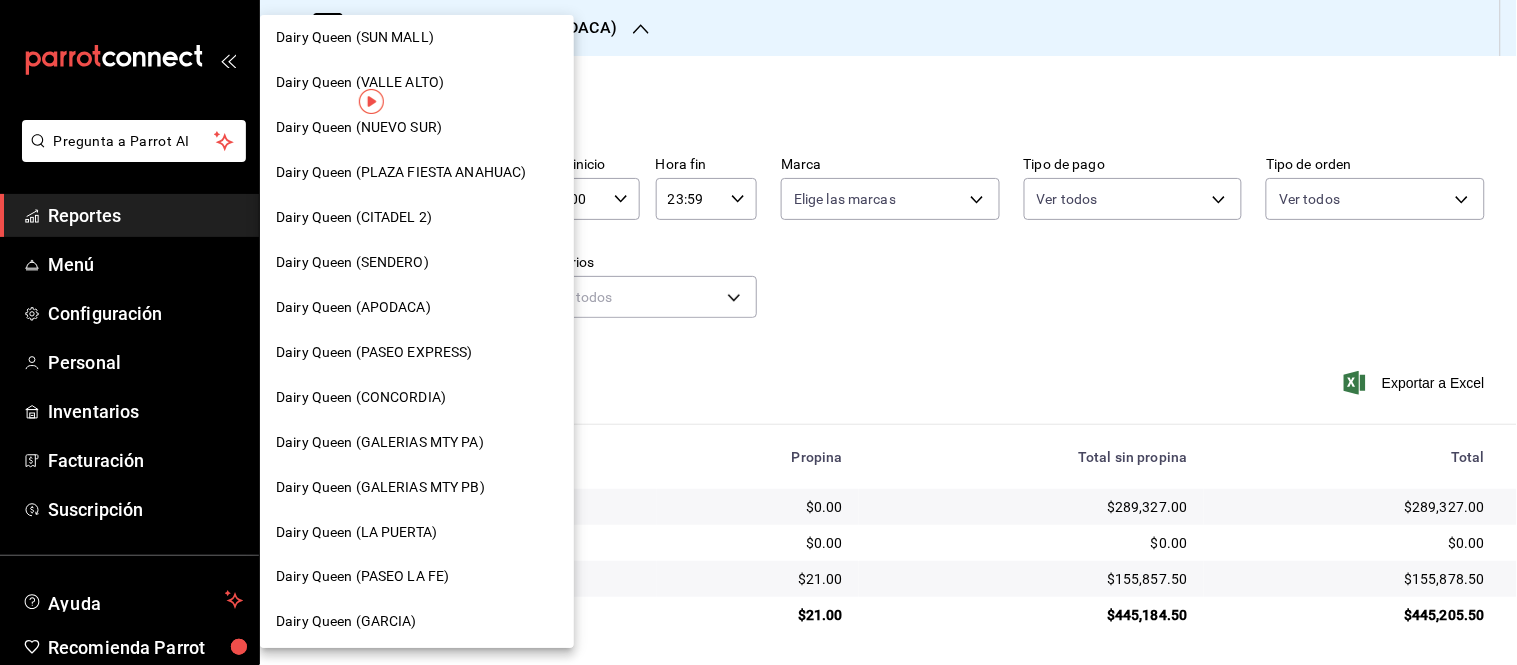 scroll, scrollTop: 444, scrollLeft: 0, axis: vertical 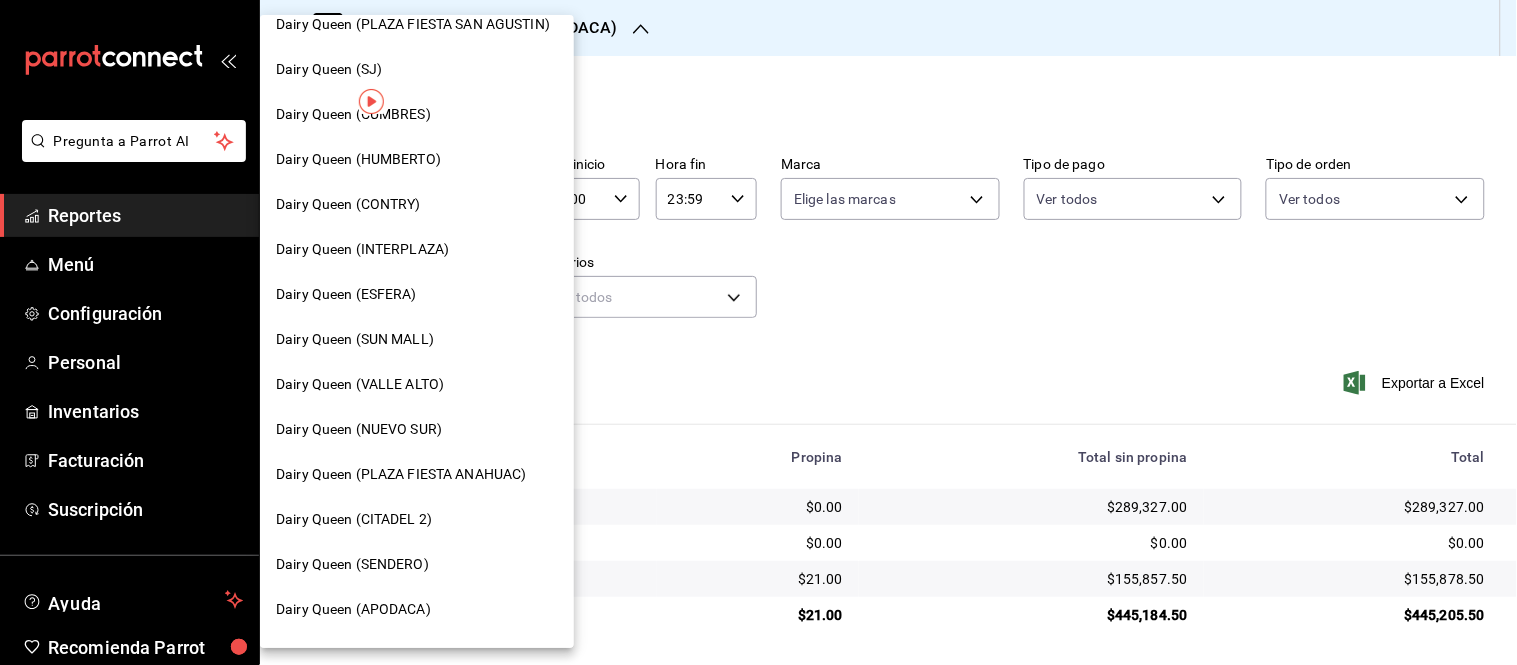 click on "Dairy Queen (NUEVO SUR)" at bounding box center [417, 429] 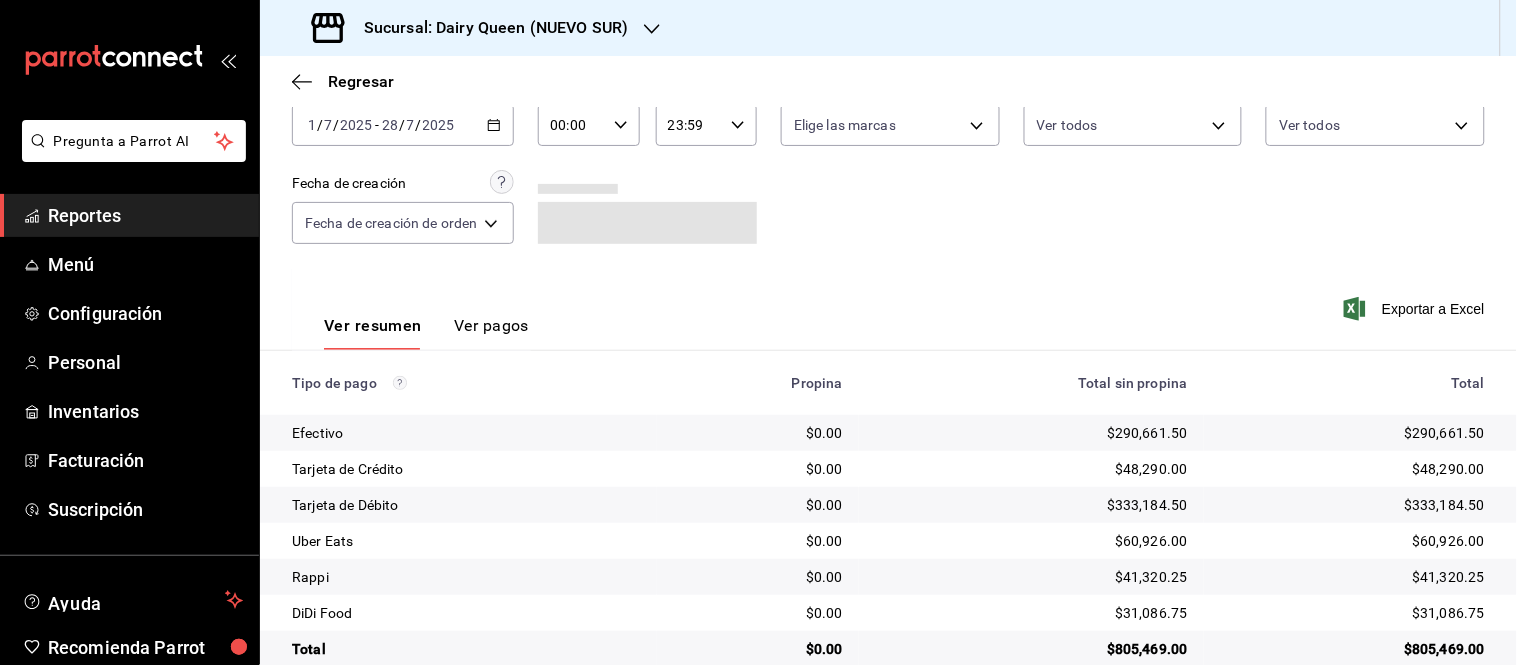 scroll, scrollTop: 145, scrollLeft: 0, axis: vertical 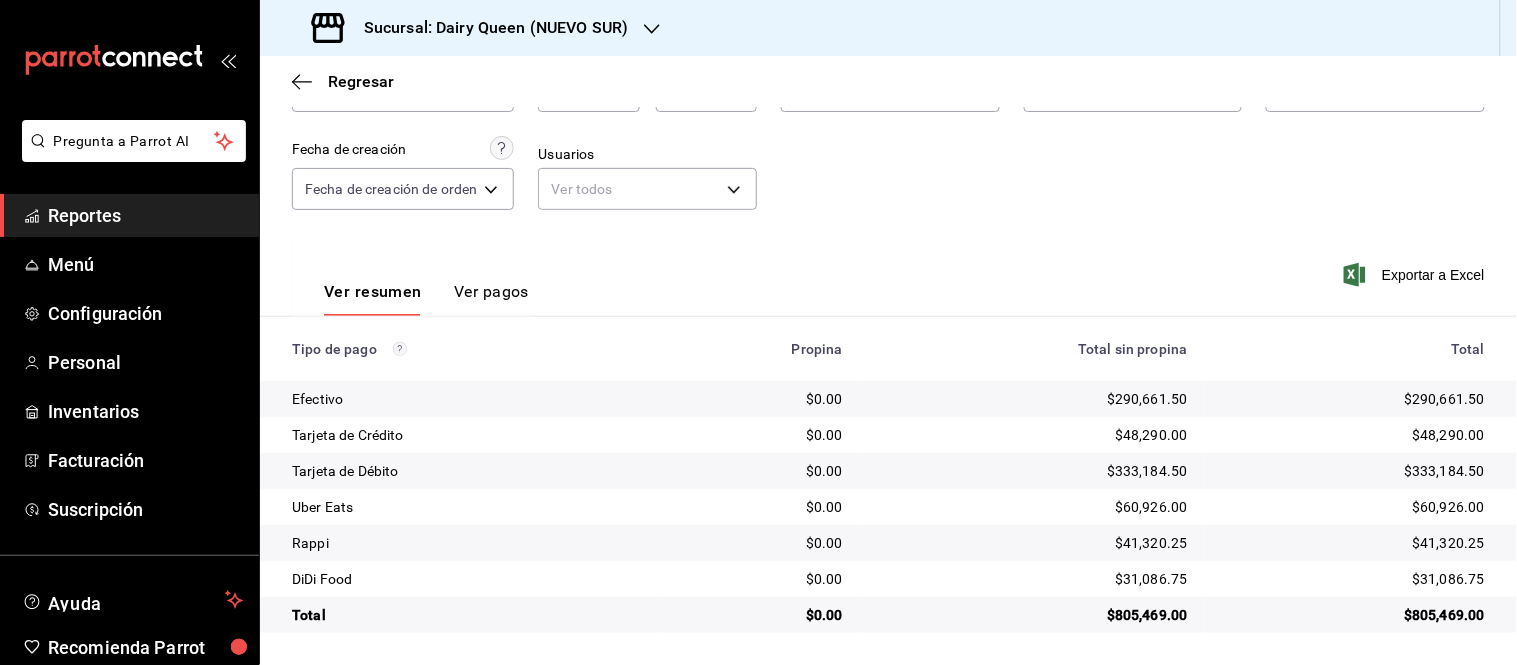 click on "Sucursal: Dairy Queen (NUEVO SUR)" at bounding box center [488, 28] 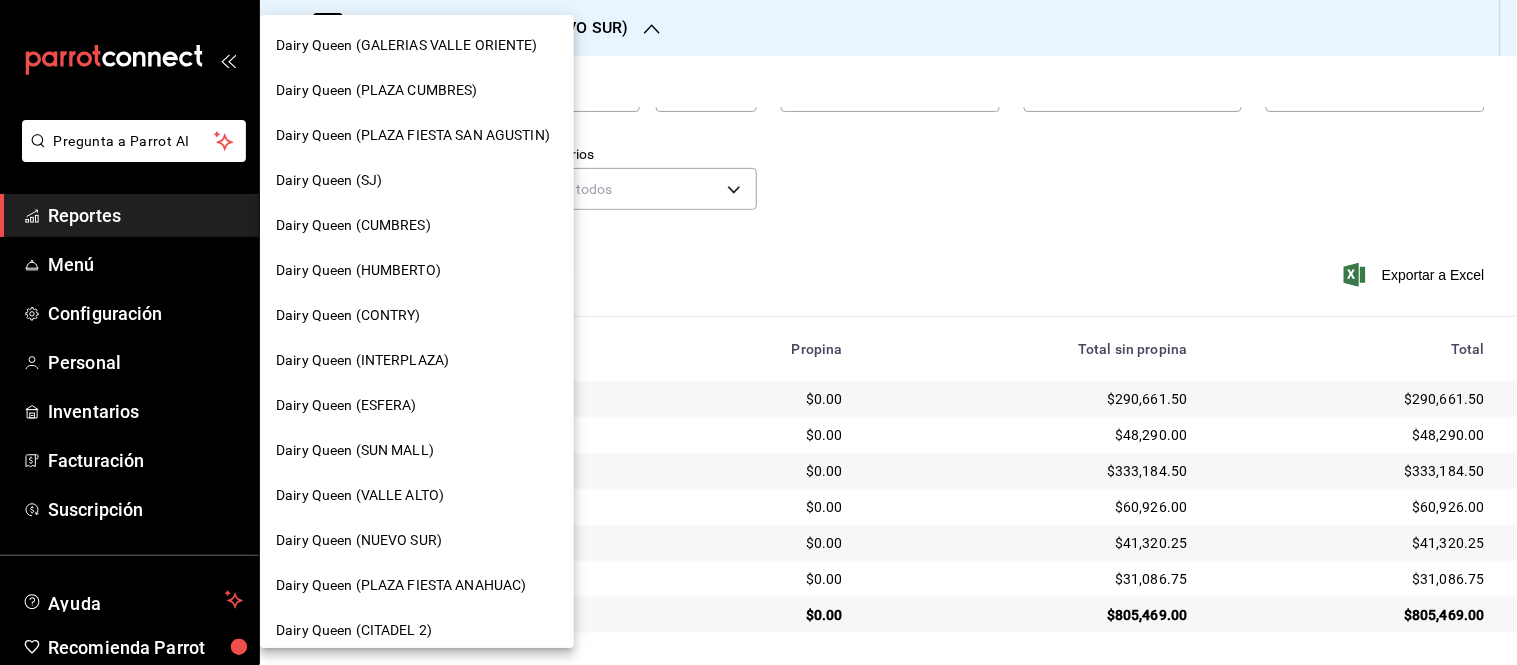 click on "Dairy Queen (ESFERA)" at bounding box center (417, 405) 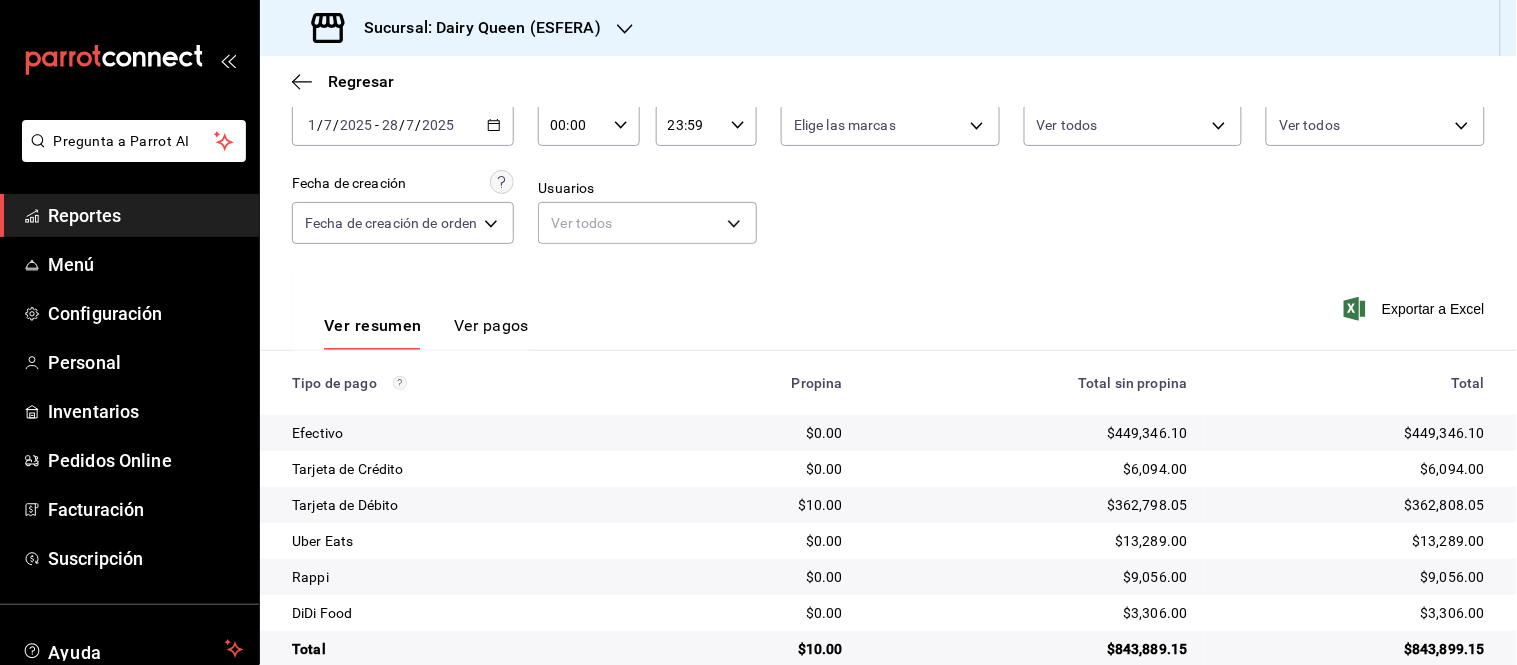 scroll, scrollTop: 145, scrollLeft: 0, axis: vertical 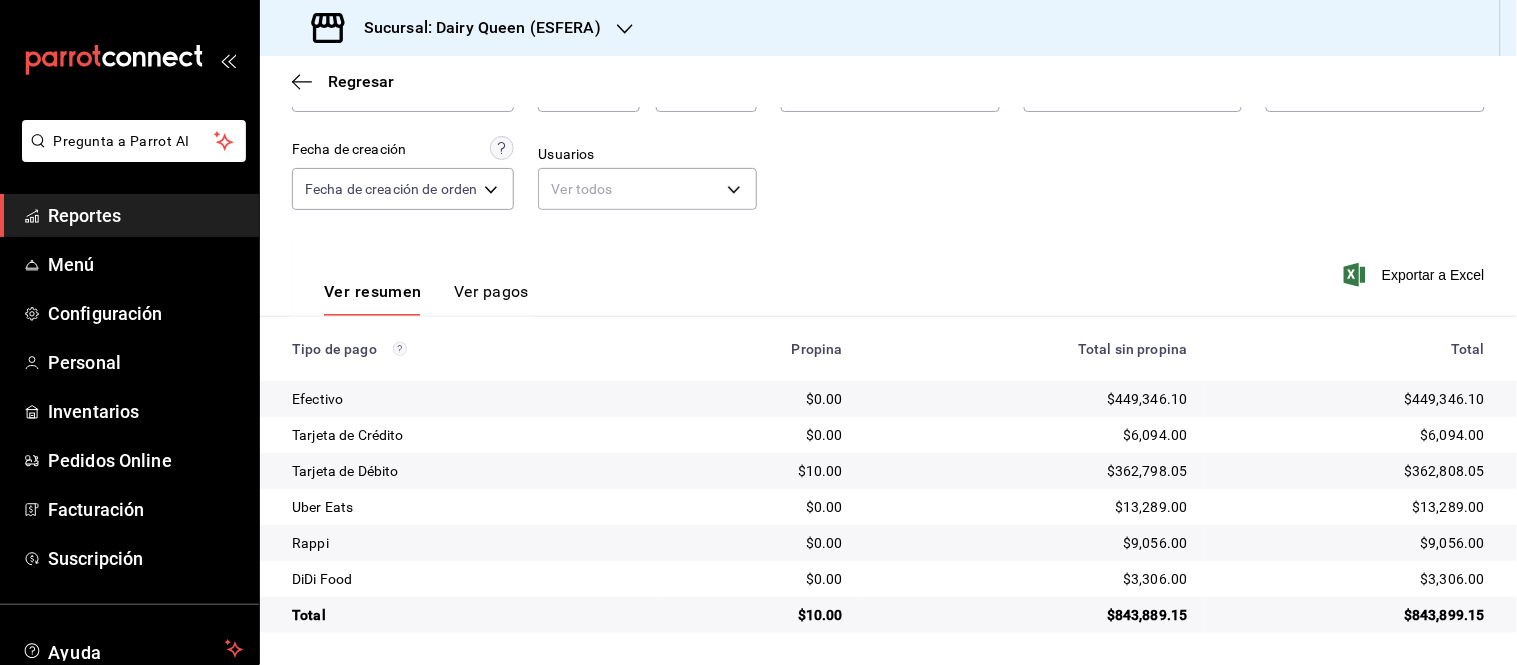 click on "Sucursal: Dairy Queen (ESFERA)" at bounding box center (474, 28) 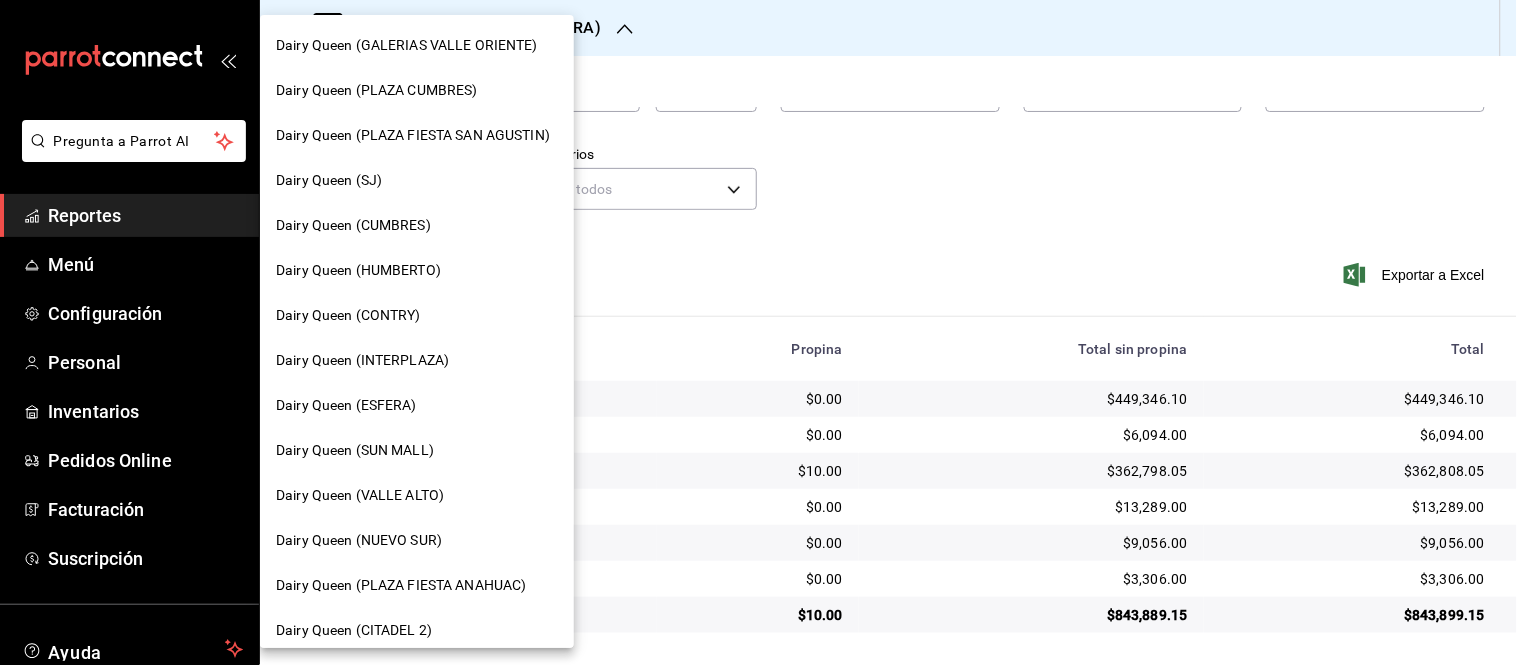 scroll, scrollTop: 222, scrollLeft: 0, axis: vertical 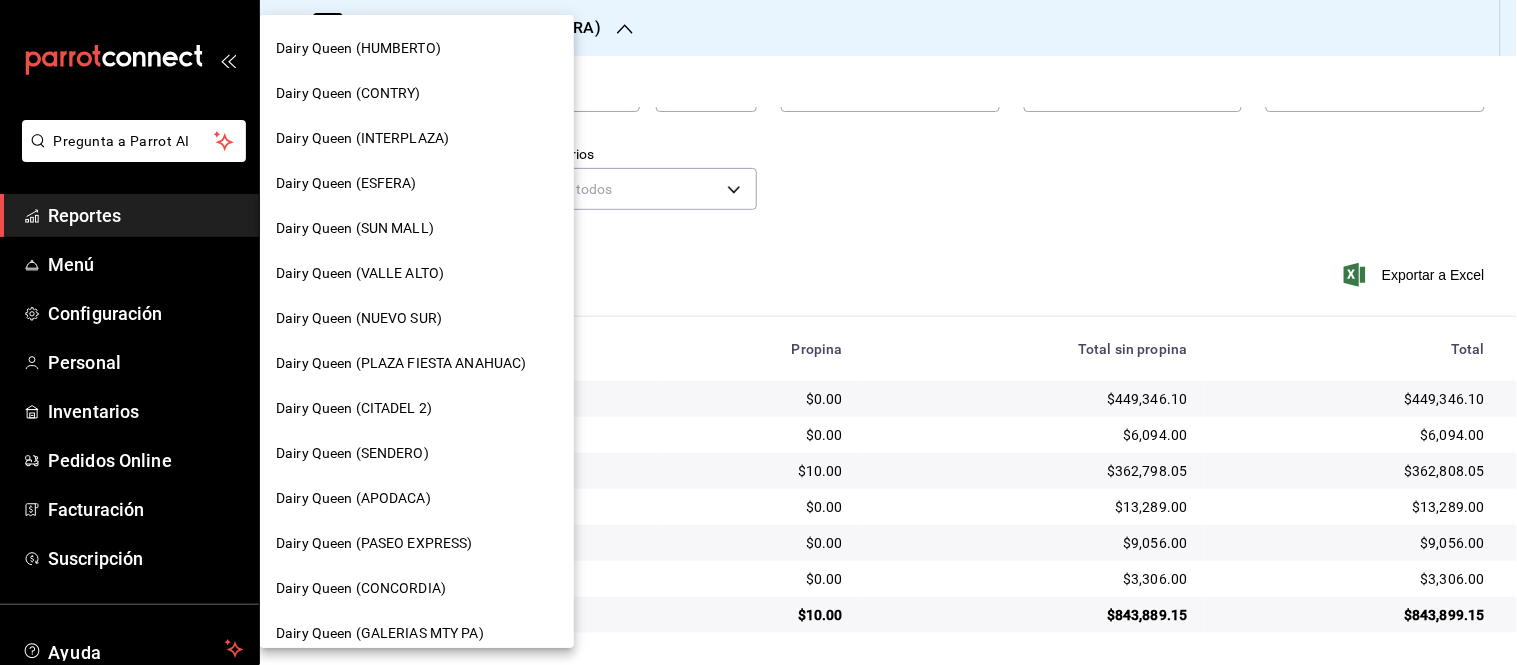 click on "Dairy Queen (PASEO EXPRESS)" at bounding box center (417, 543) 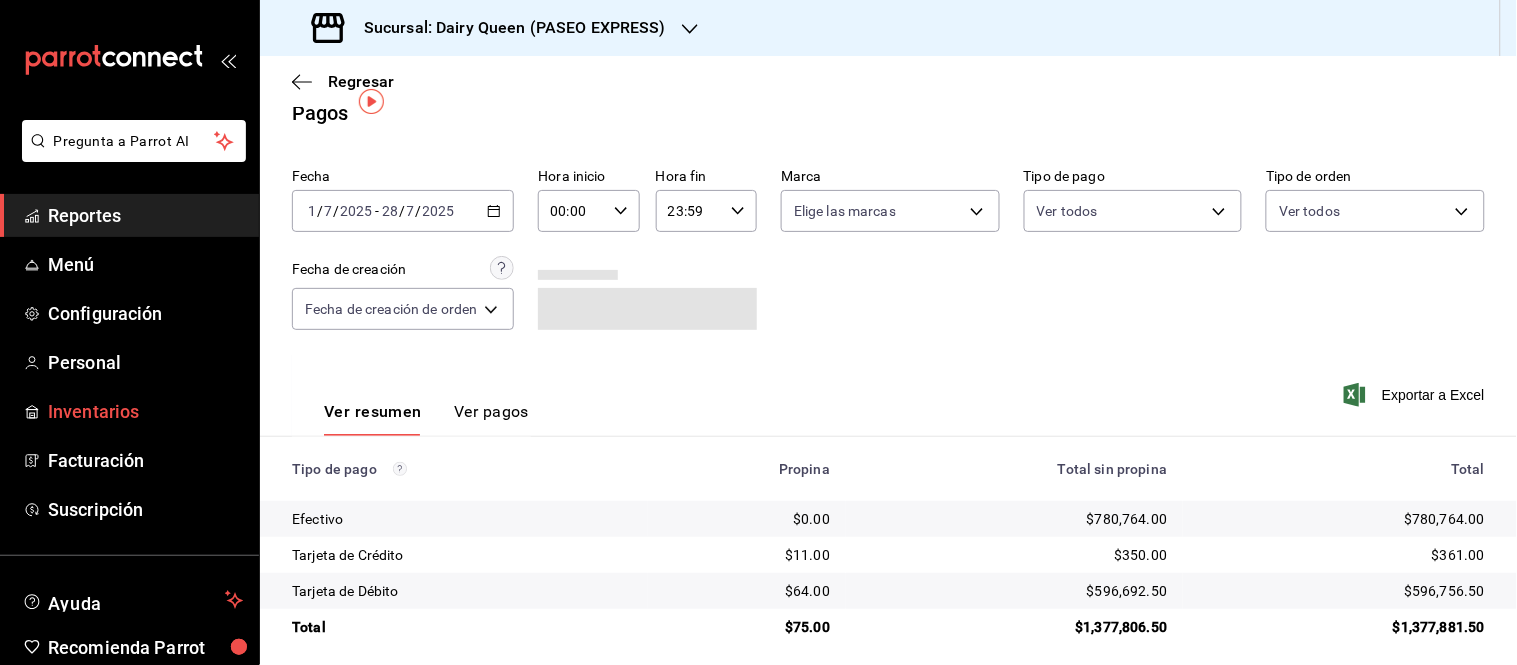 scroll, scrollTop: 37, scrollLeft: 0, axis: vertical 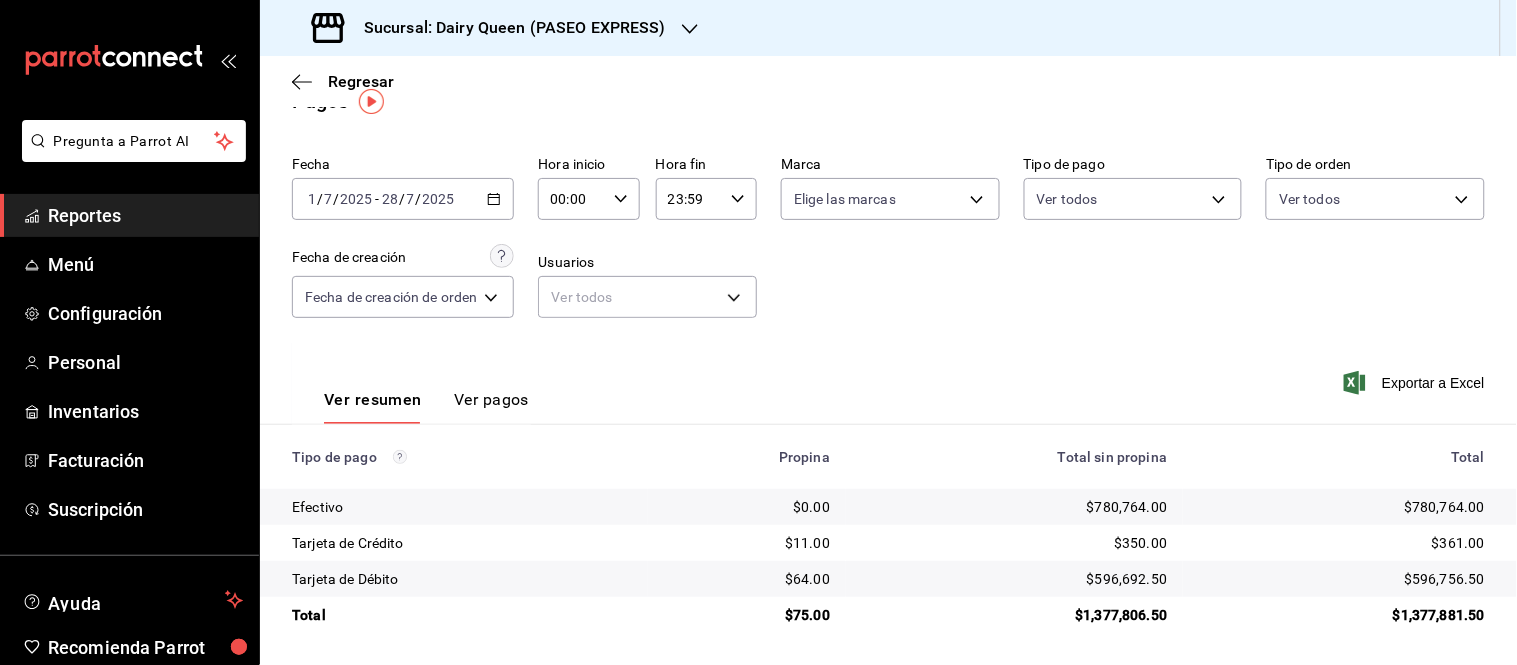 click on "Sucursal: Dairy Queen (PASEO EXPRESS)" at bounding box center (507, 28) 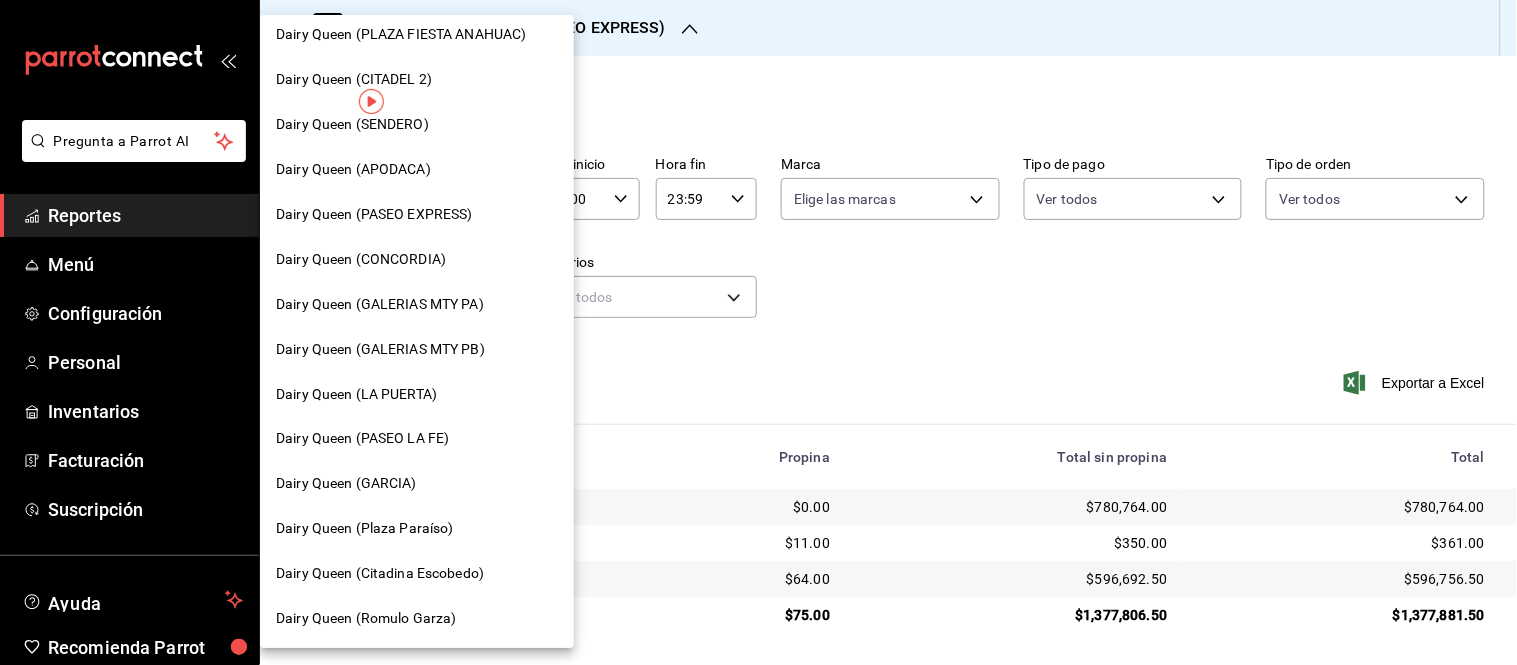 scroll, scrollTop: 555, scrollLeft: 0, axis: vertical 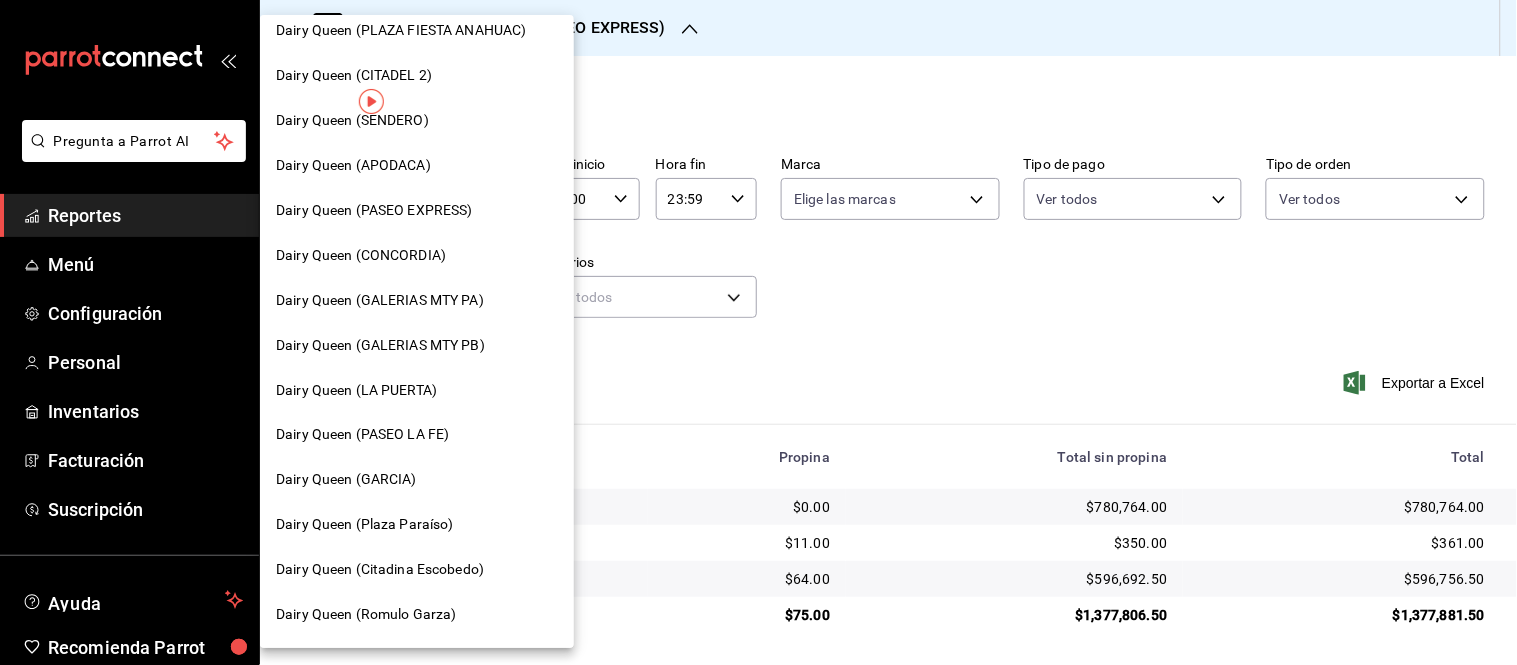 click on "Dairy Queen (GARCIA)" at bounding box center (417, 480) 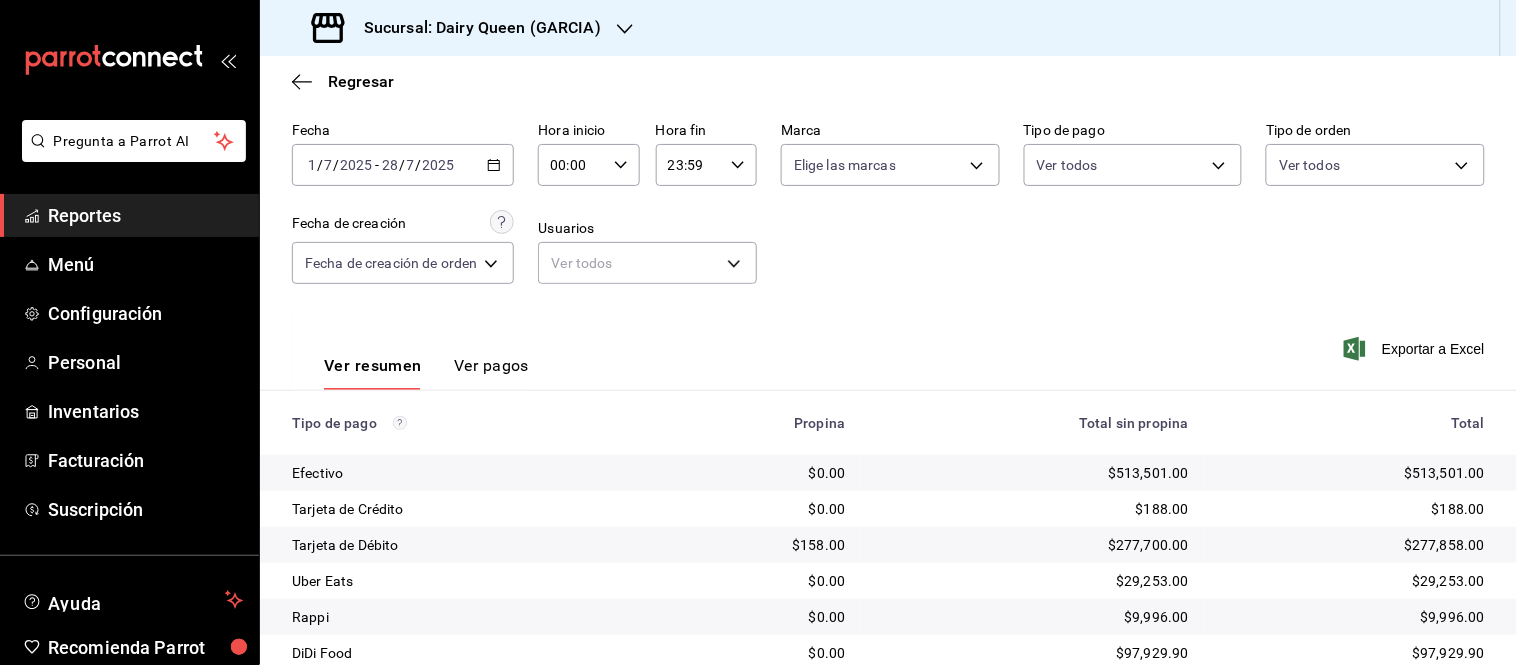 scroll, scrollTop: 145, scrollLeft: 0, axis: vertical 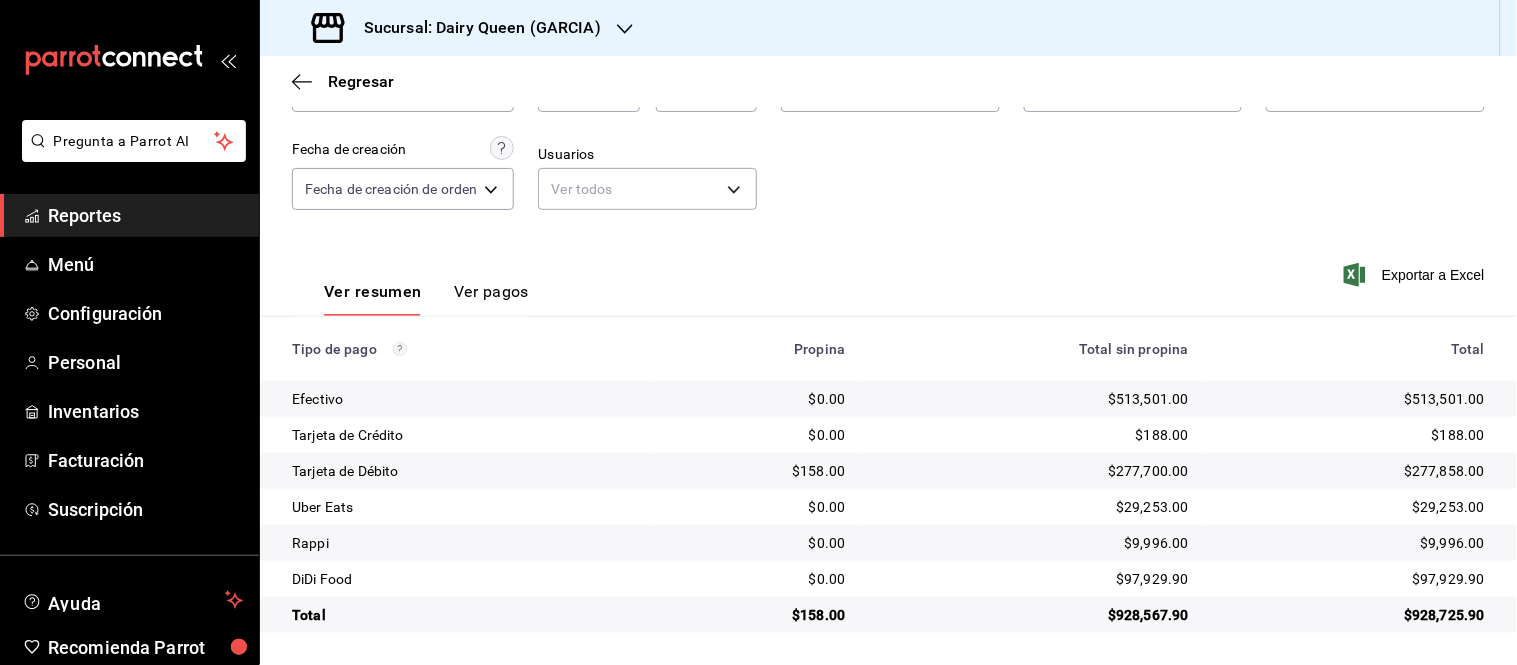 click on "Sucursal: Dairy Queen (GARCIA)" at bounding box center [474, 28] 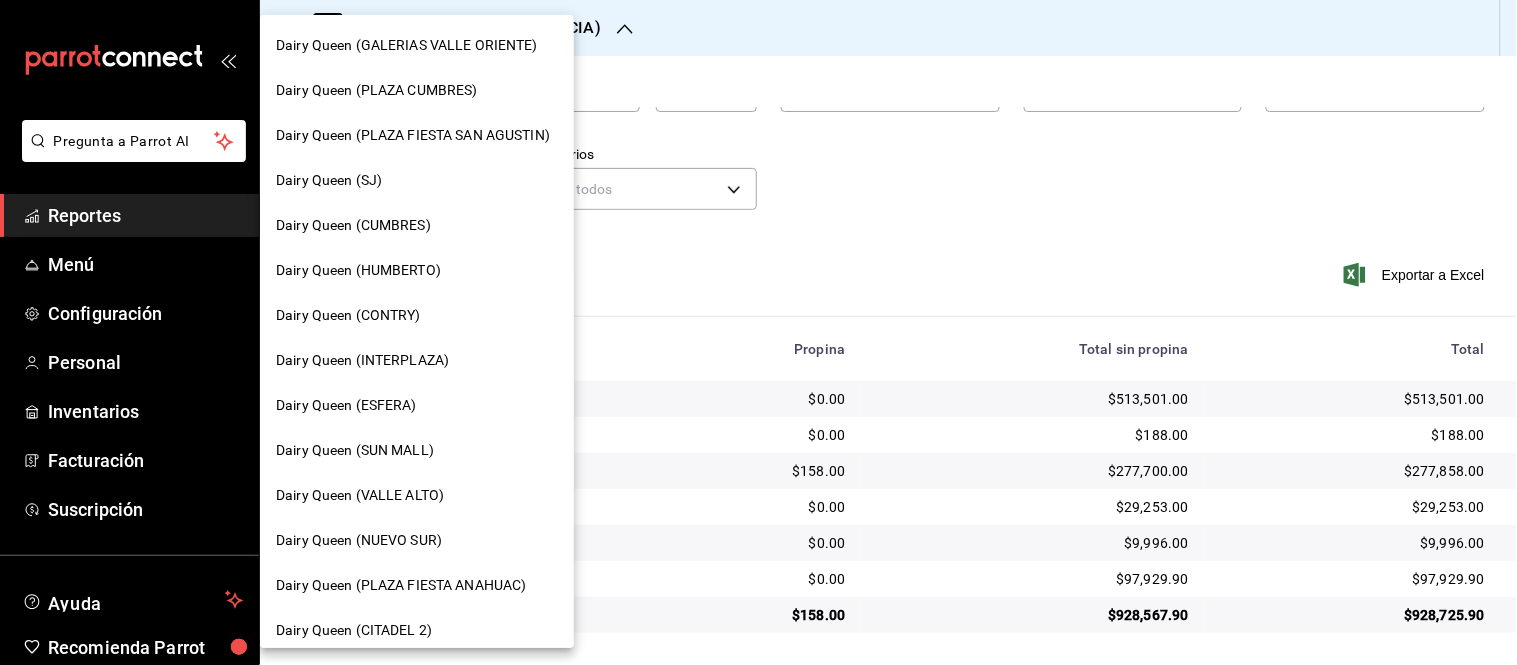 click on "Dairy Queen (SJ)" at bounding box center (417, 180) 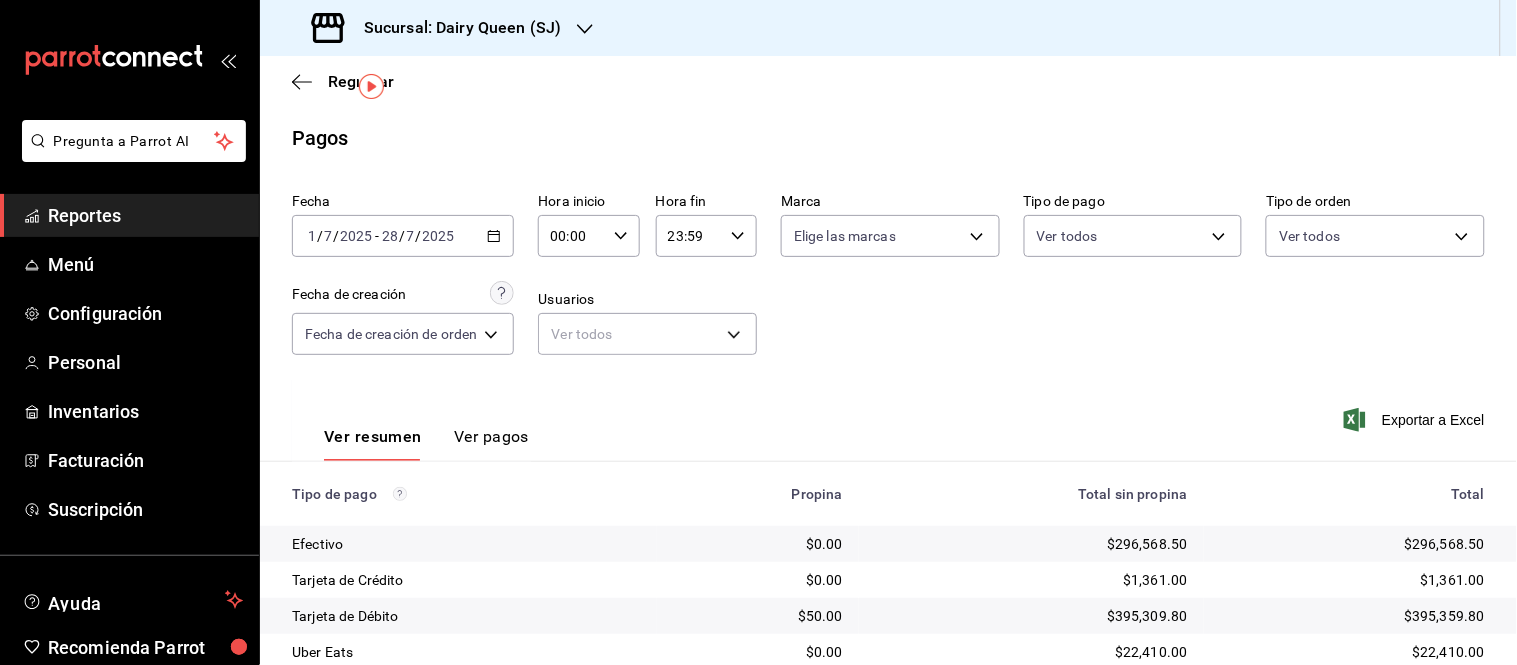 scroll, scrollTop: 145, scrollLeft: 0, axis: vertical 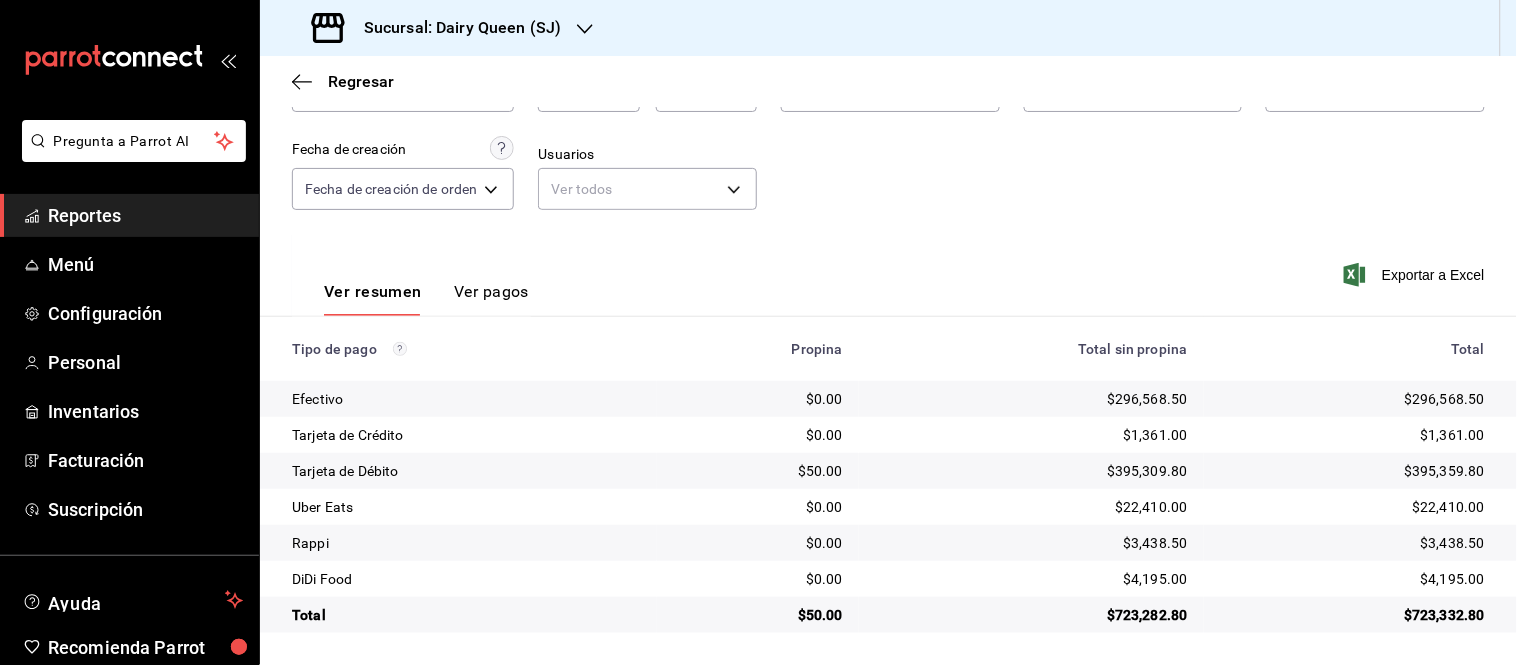 click on "Sucursal: Dairy Queen (SJ)" at bounding box center [454, 28] 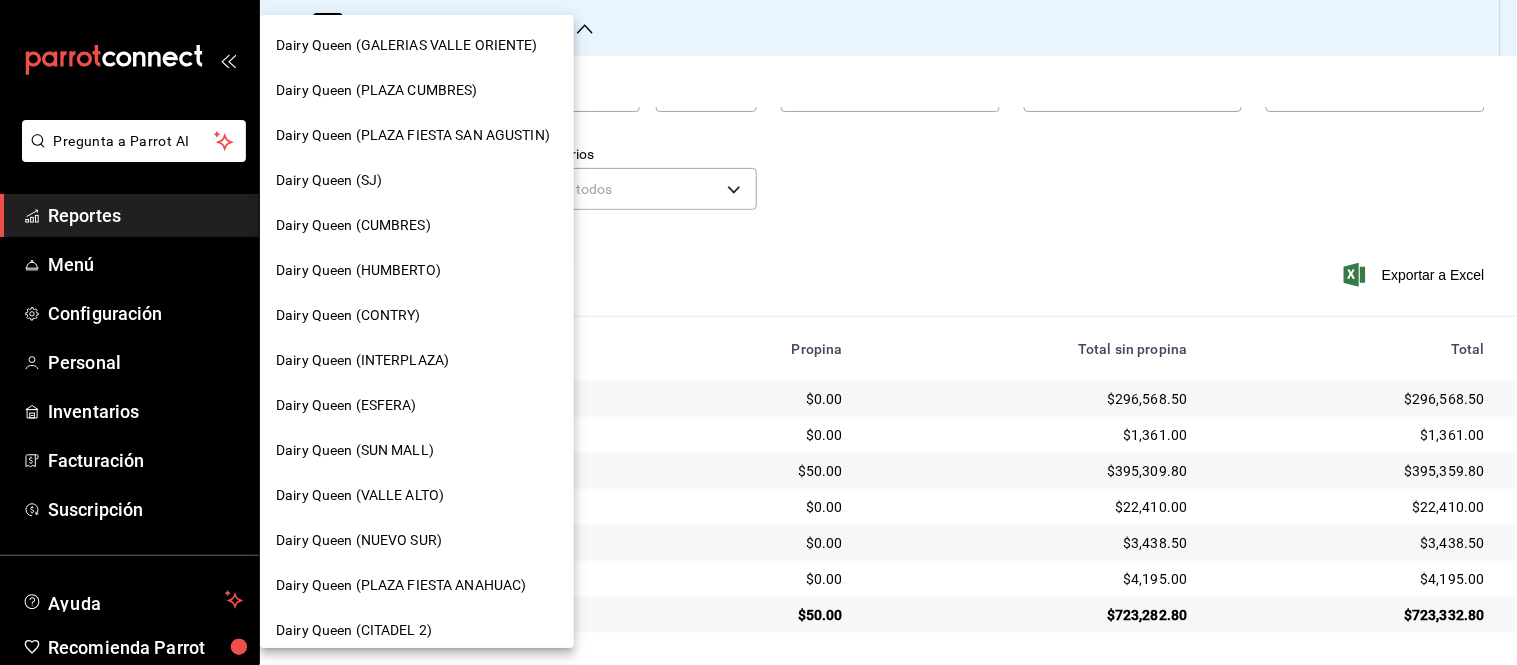 click on "Dairy Queen (INTERPLAZA)" at bounding box center [417, 360] 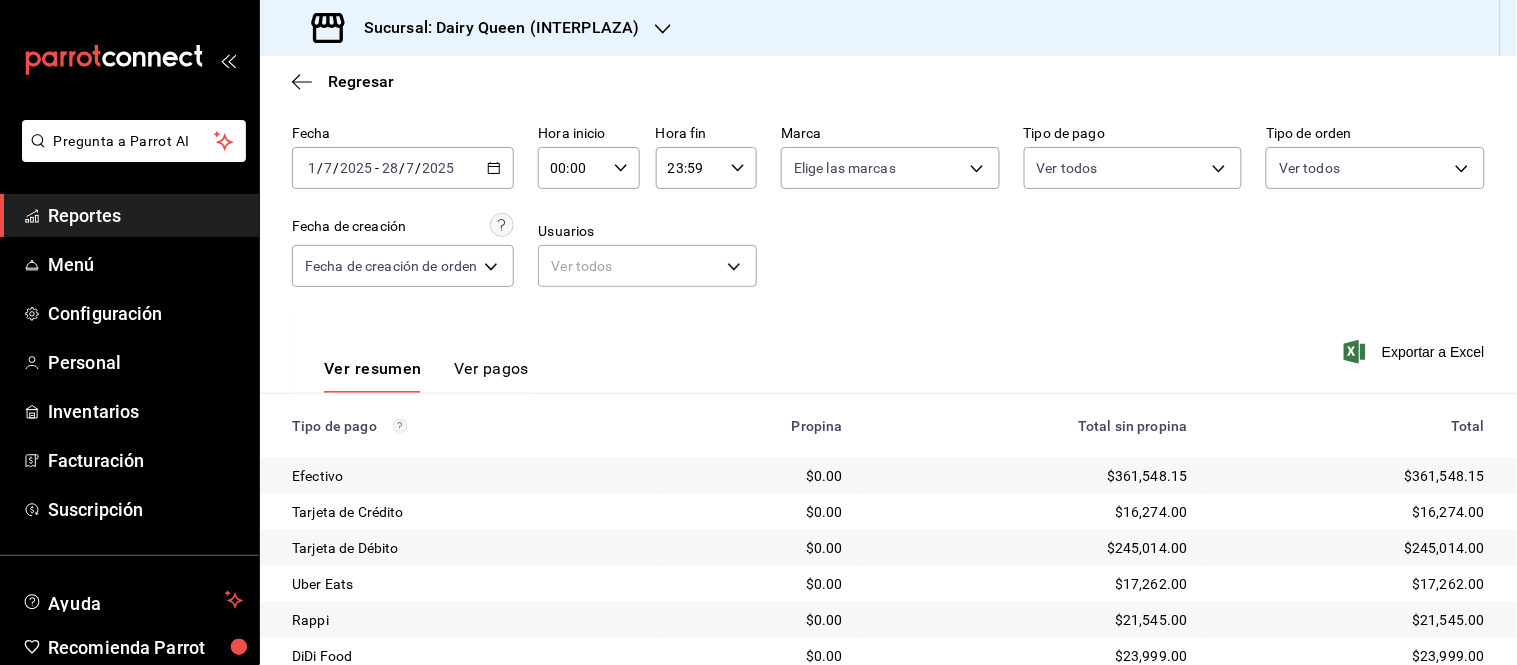 scroll, scrollTop: 145, scrollLeft: 0, axis: vertical 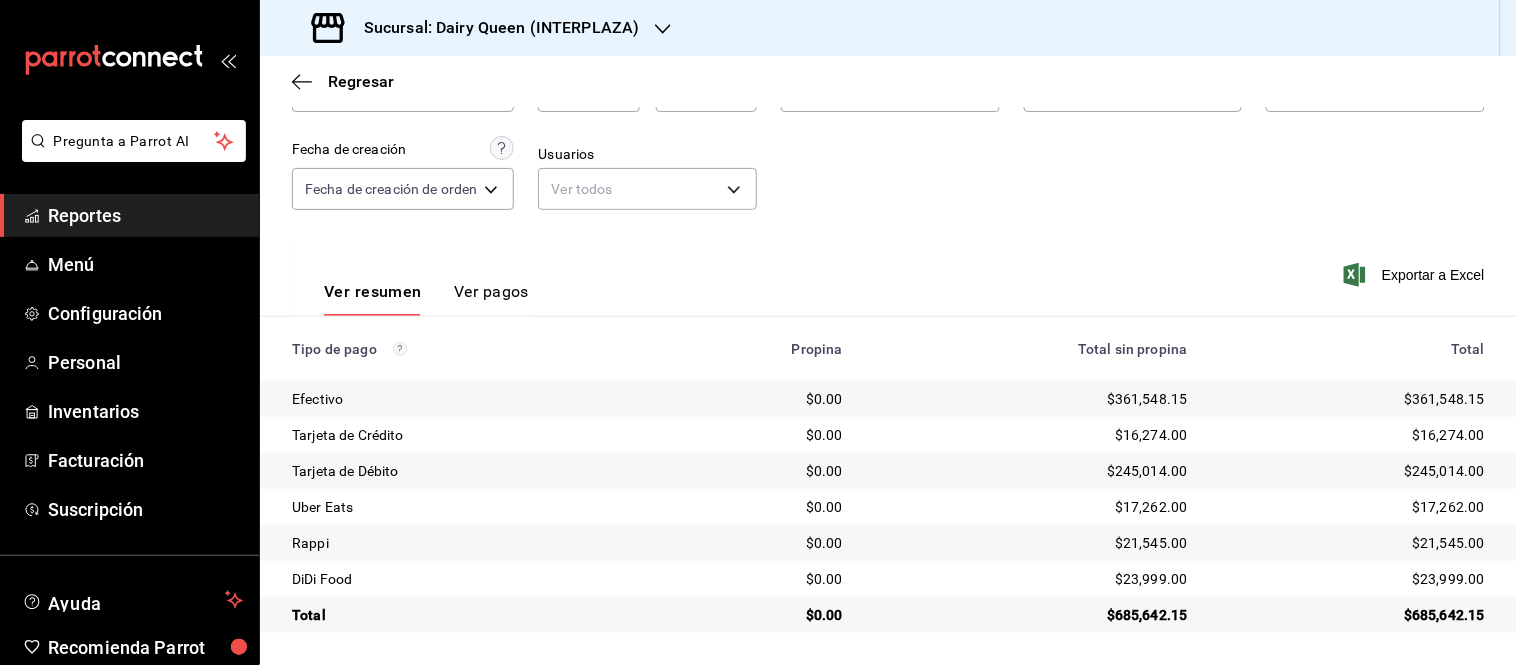 click on "Fecha [DATE] [TIME] - [DATE] [TIME] Hora inicio [TIME] Hora inicio Hora fin [TIME] Hora fin Marca Elige las marcas Tipo de pago Ver todos Tipo de orden Ver todos Fecha de creación   Fecha de creación de orden ORDER Usuarios Ver todos null" at bounding box center (888, 137) 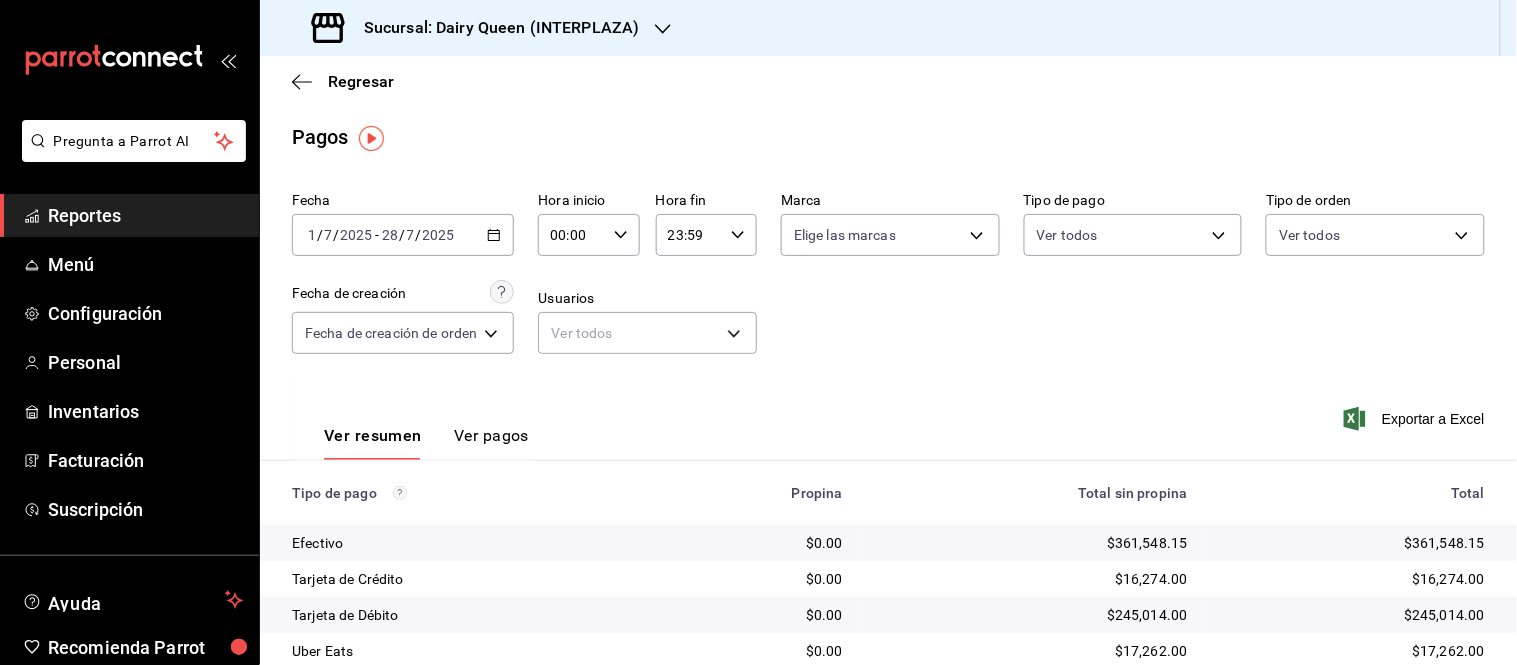 scroll, scrollTop: 0, scrollLeft: 0, axis: both 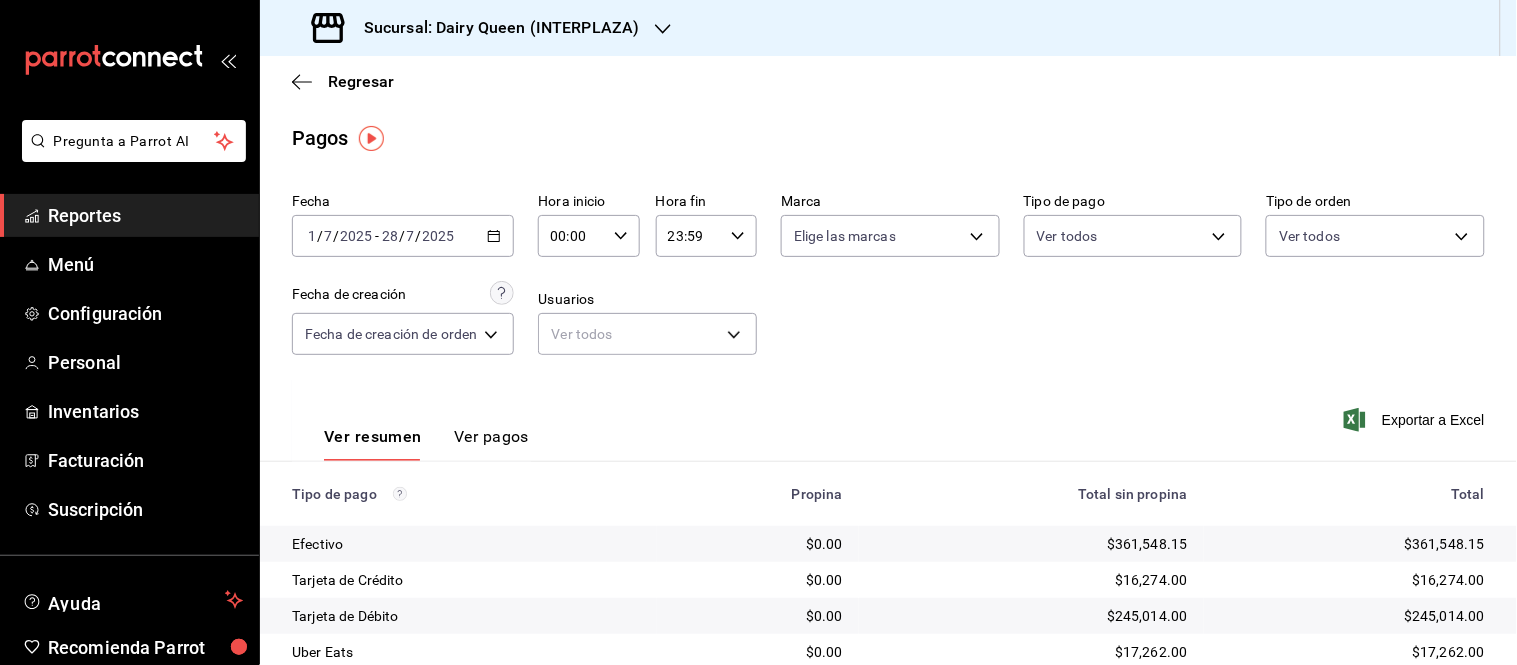 click on "Sucursal: Dairy Queen (INTERPLAZA)" at bounding box center (493, 28) 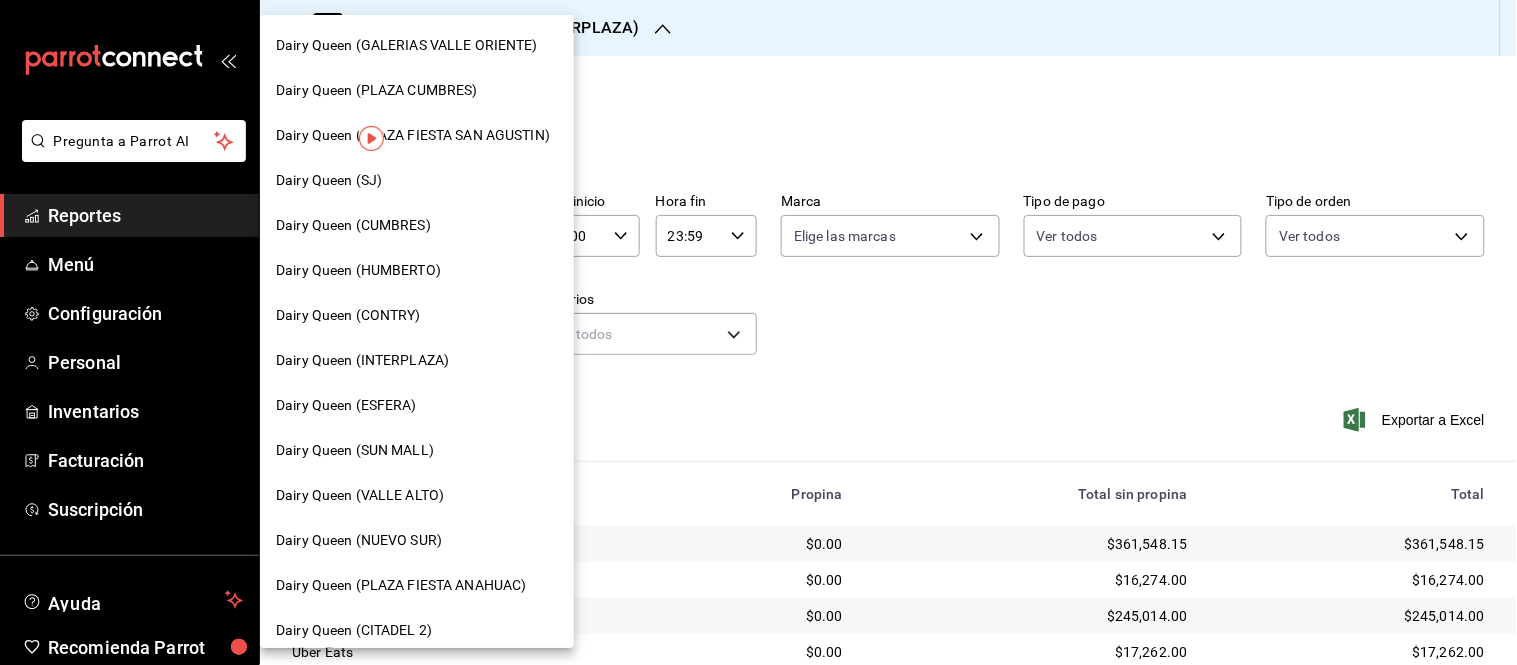click on "Dairy Queen (GALERIAS VALLE ORIENTE)" at bounding box center (417, 45) 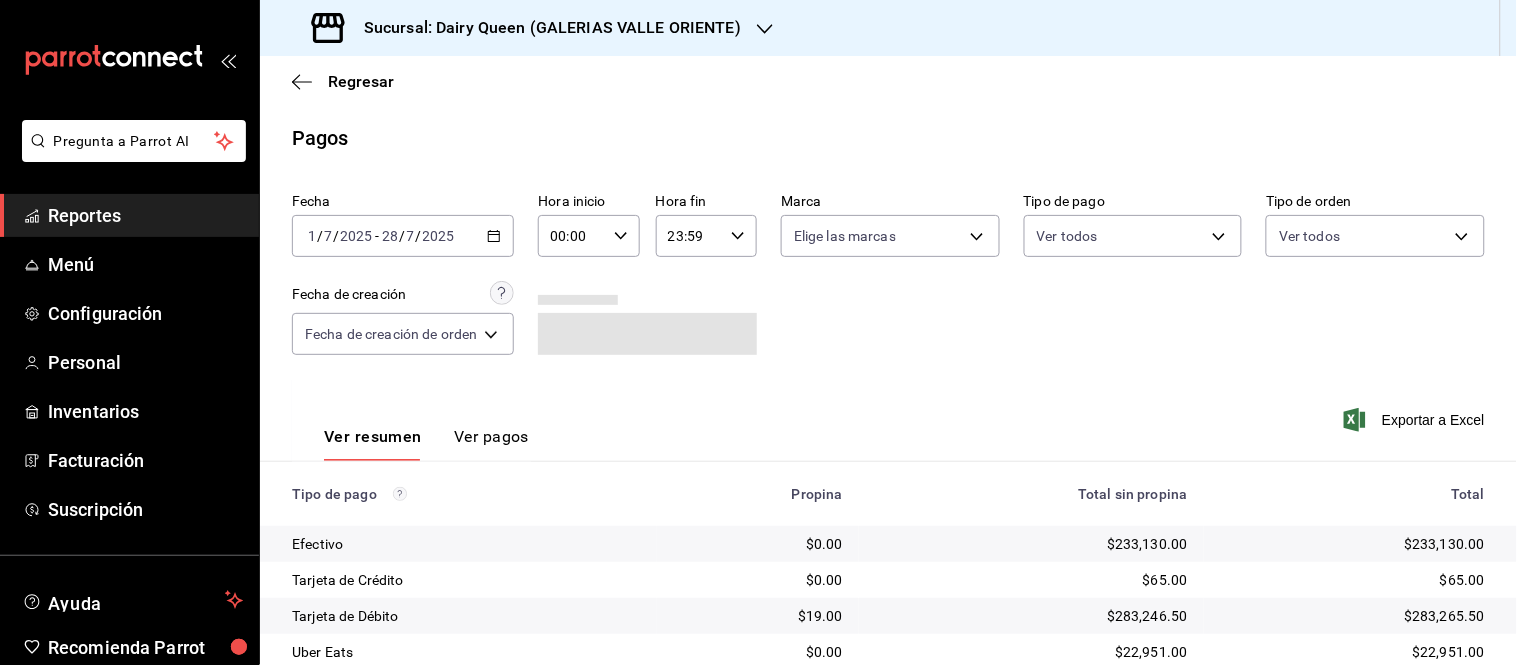 scroll, scrollTop: 145, scrollLeft: 0, axis: vertical 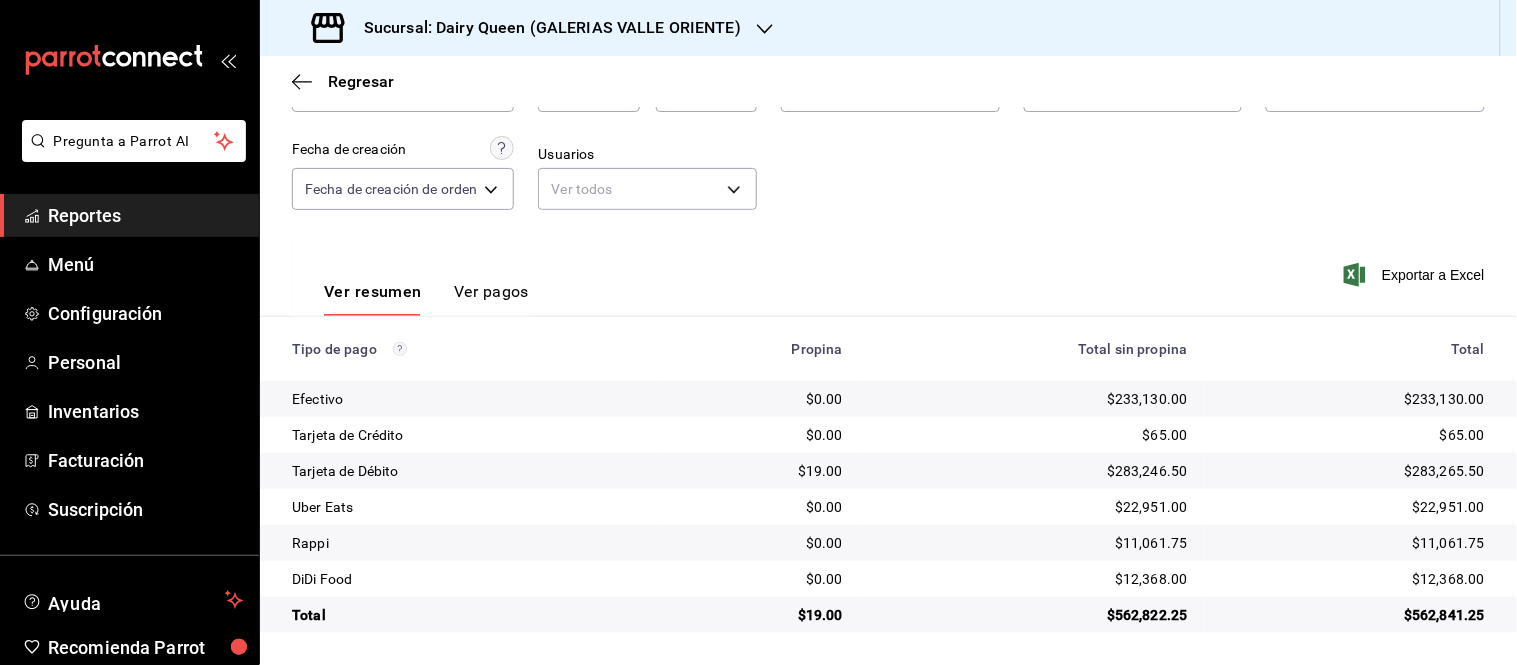 click on "Sucursal: Dairy Queen (GALERIAS VALLE ORIENTE)" at bounding box center [544, 28] 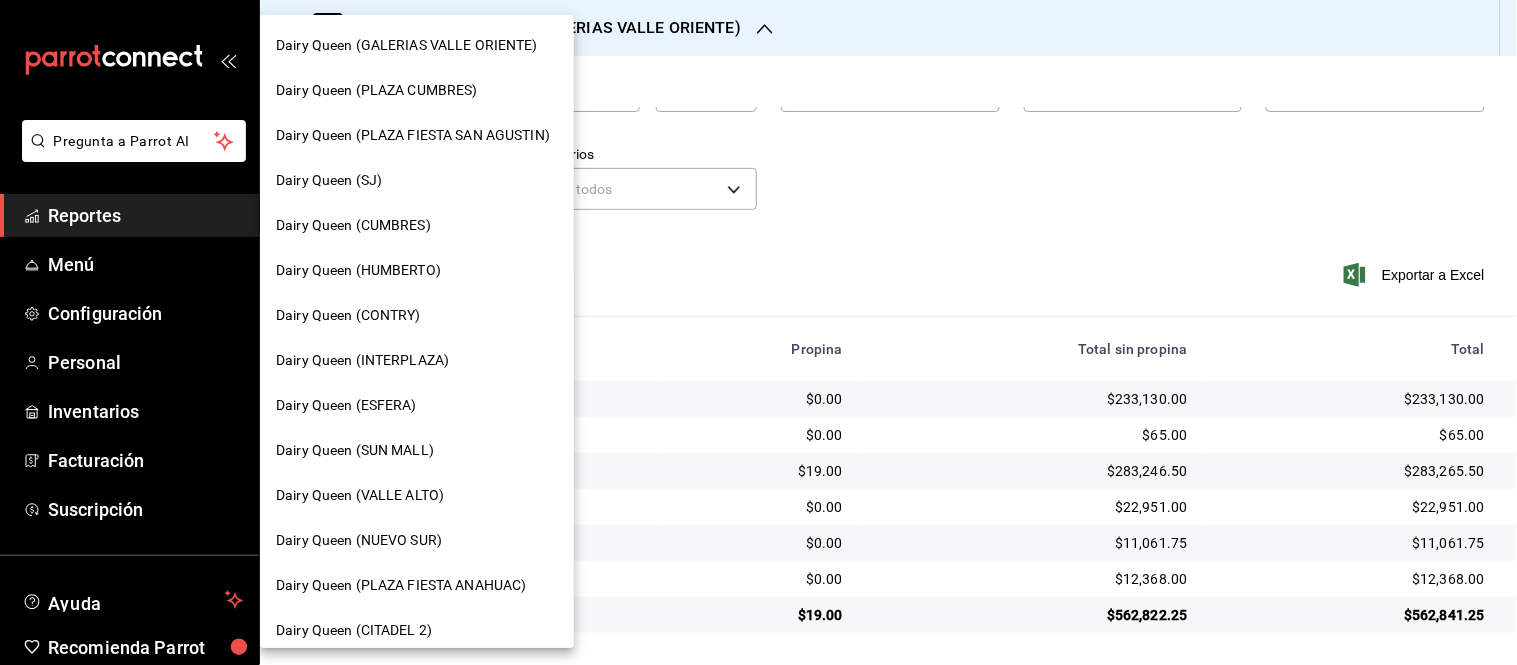 click on "Dairy Queen (PLAZA CUMBRES)" at bounding box center (417, 90) 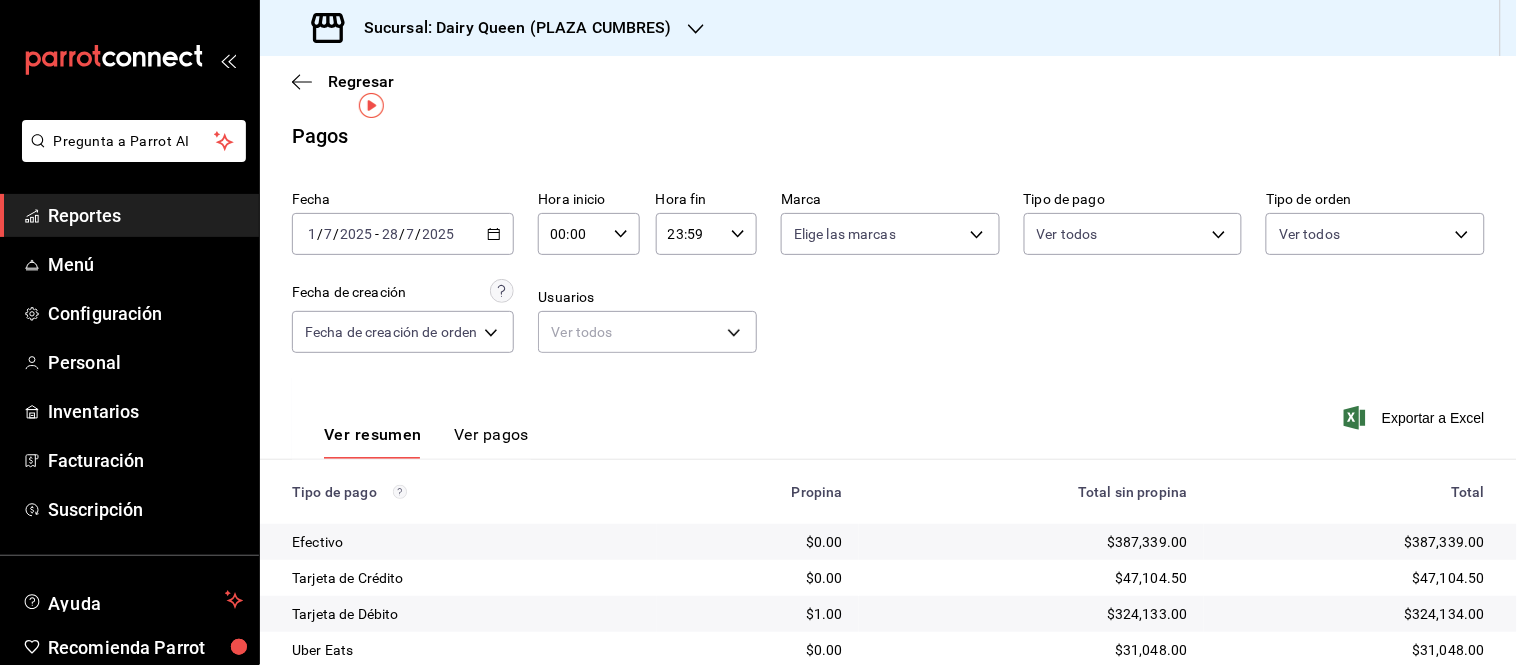 scroll, scrollTop: 0, scrollLeft: 0, axis: both 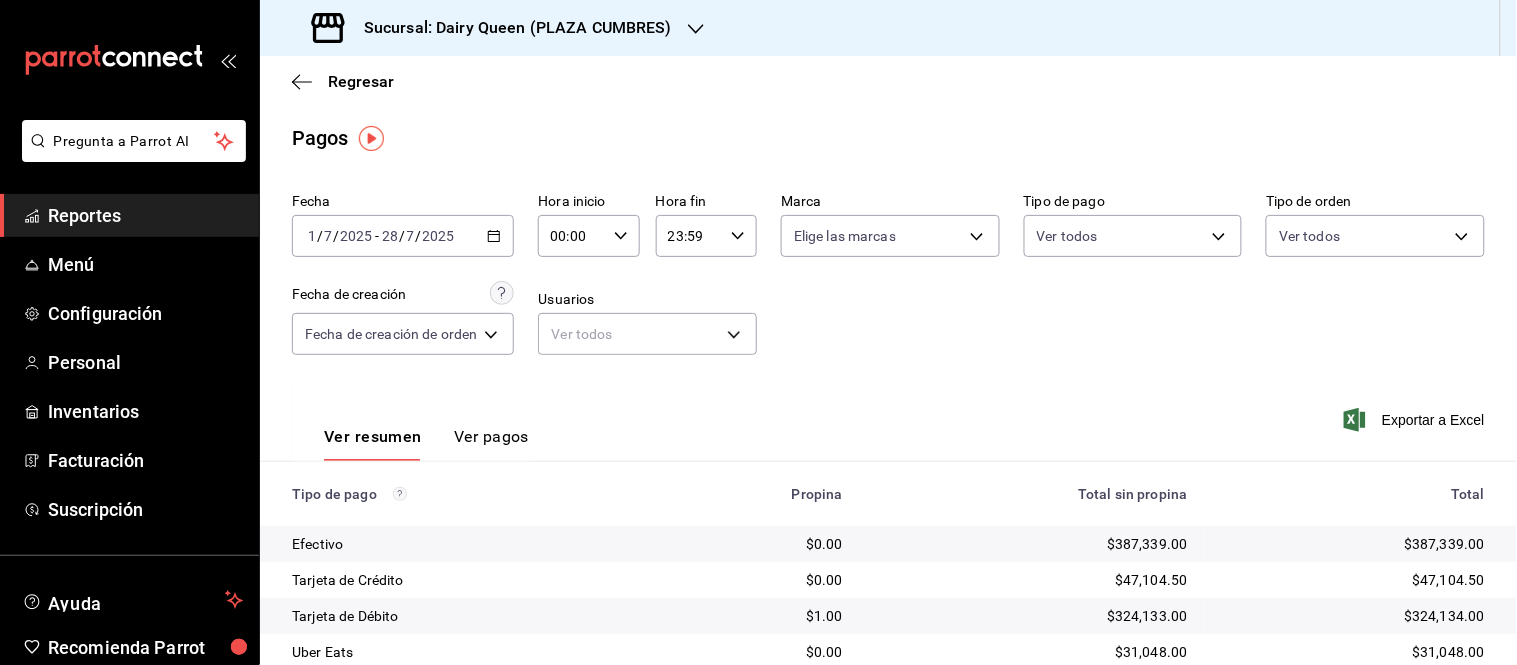 click on "Sucursal: Dairy Queen (PLAZA CUMBRES)" at bounding box center (510, 28) 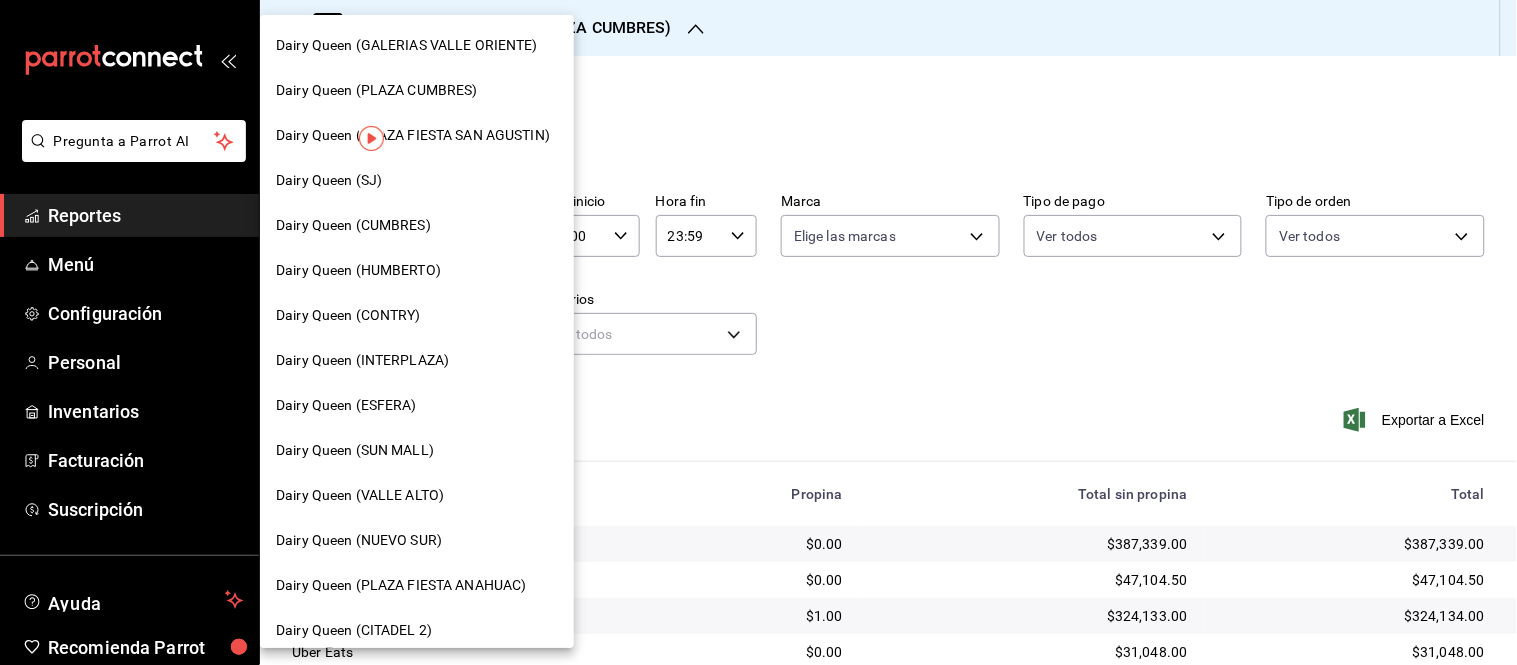 click on "Dairy Queen (CITADEL 2)" at bounding box center (417, 630) 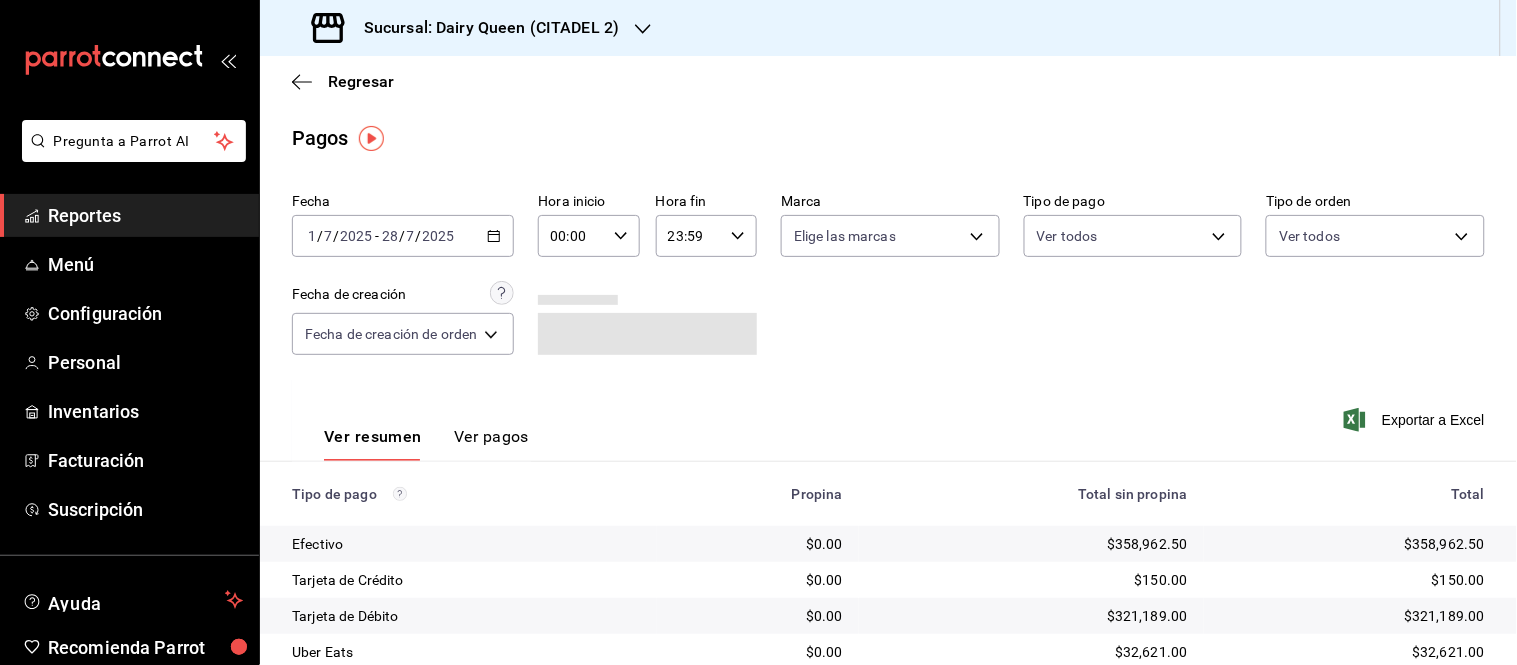 scroll, scrollTop: 145, scrollLeft: 0, axis: vertical 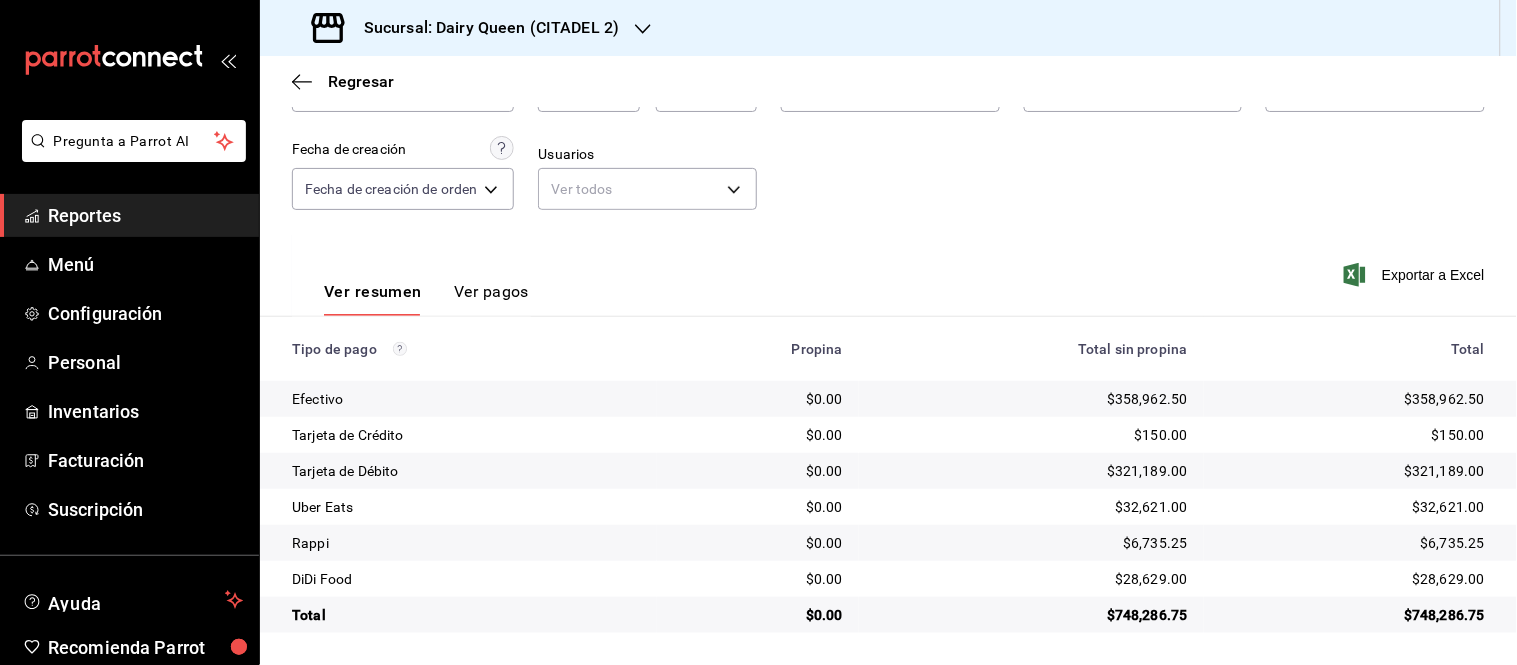 click on "Sucursal: Dairy Queen (CITADEL 2)" at bounding box center [483, 28] 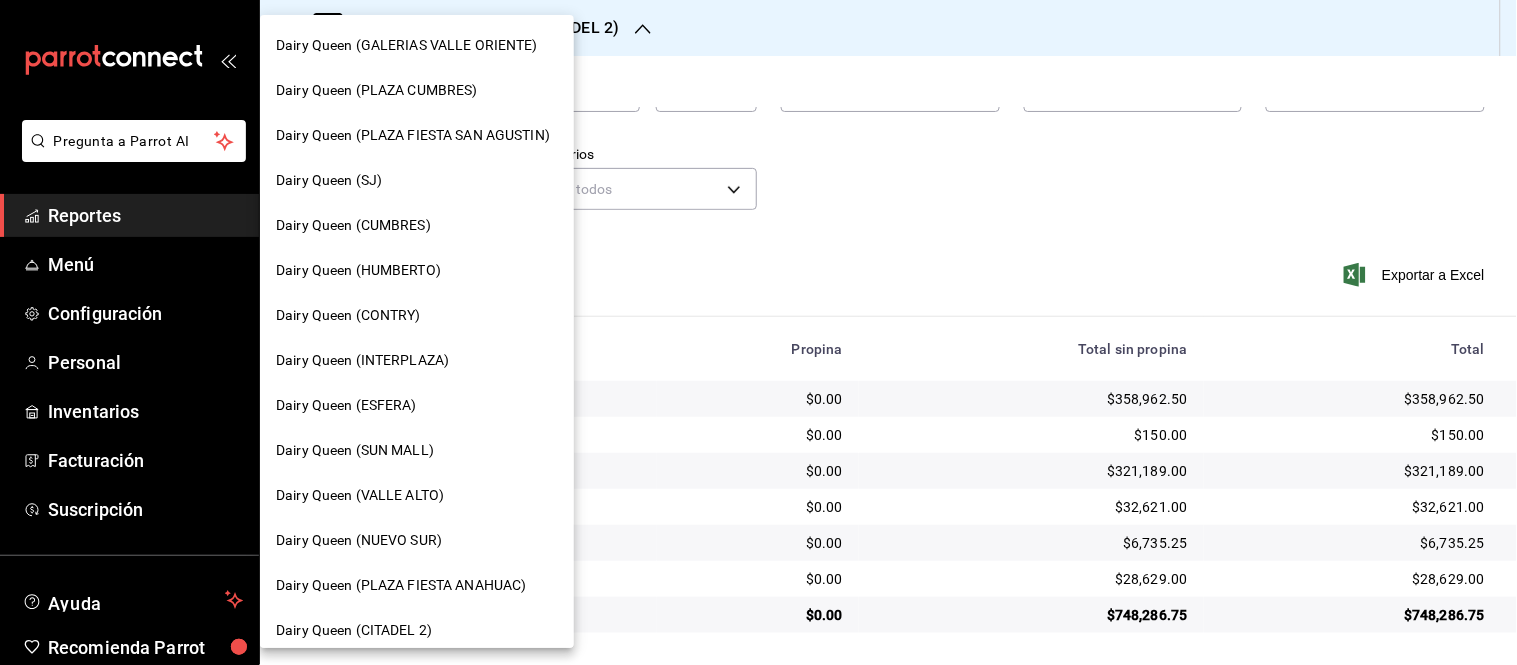 click on "Dairy Queen (PLAZA FIESTA ANAHUAC)" at bounding box center (401, 585) 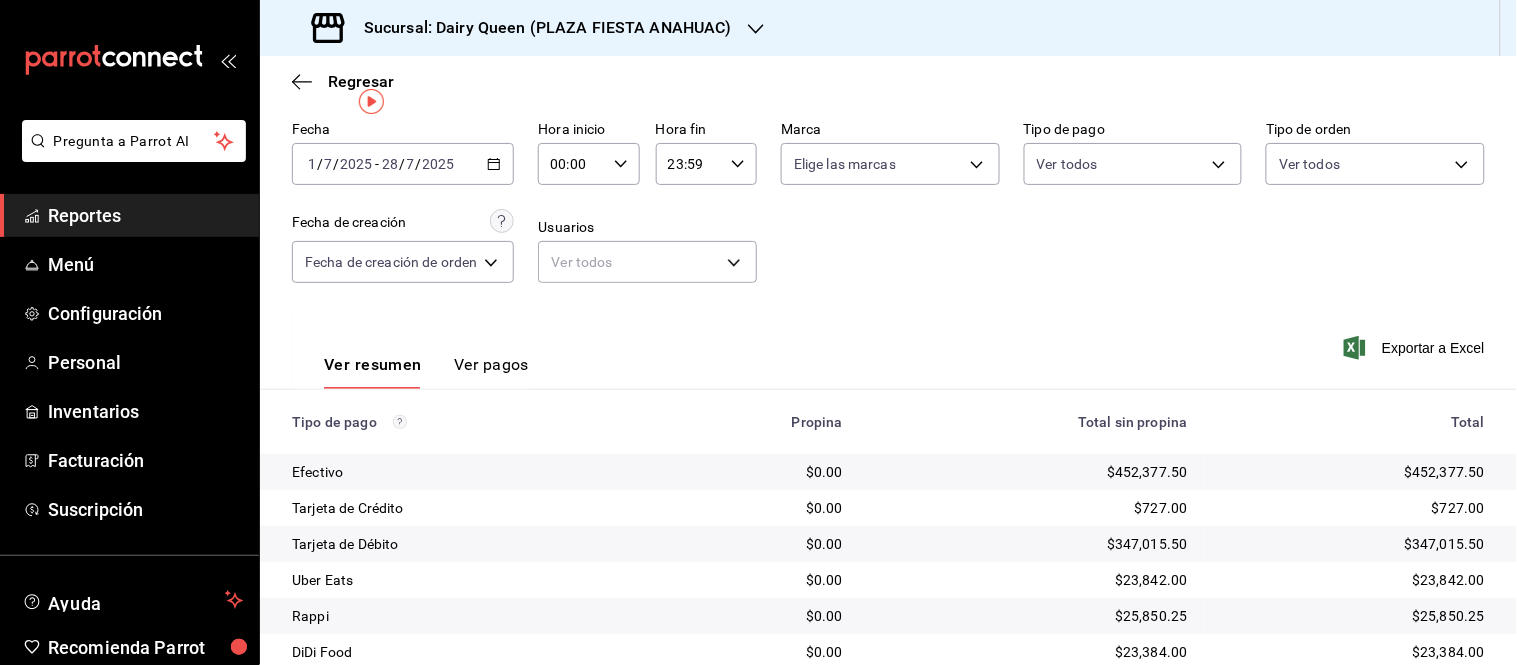 scroll, scrollTop: 145, scrollLeft: 0, axis: vertical 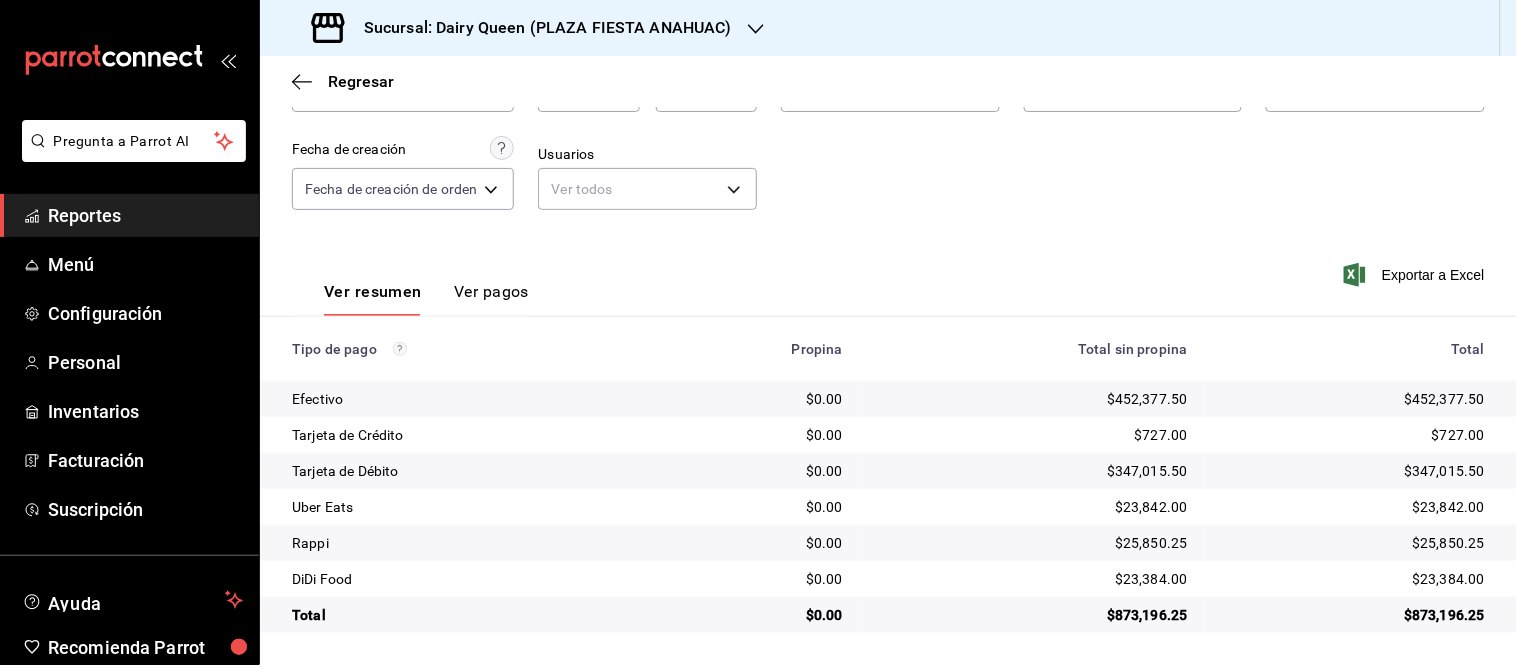 click on "Sucursal: Dairy Queen (PLAZA FIESTA ANAHUAC)" at bounding box center [540, 28] 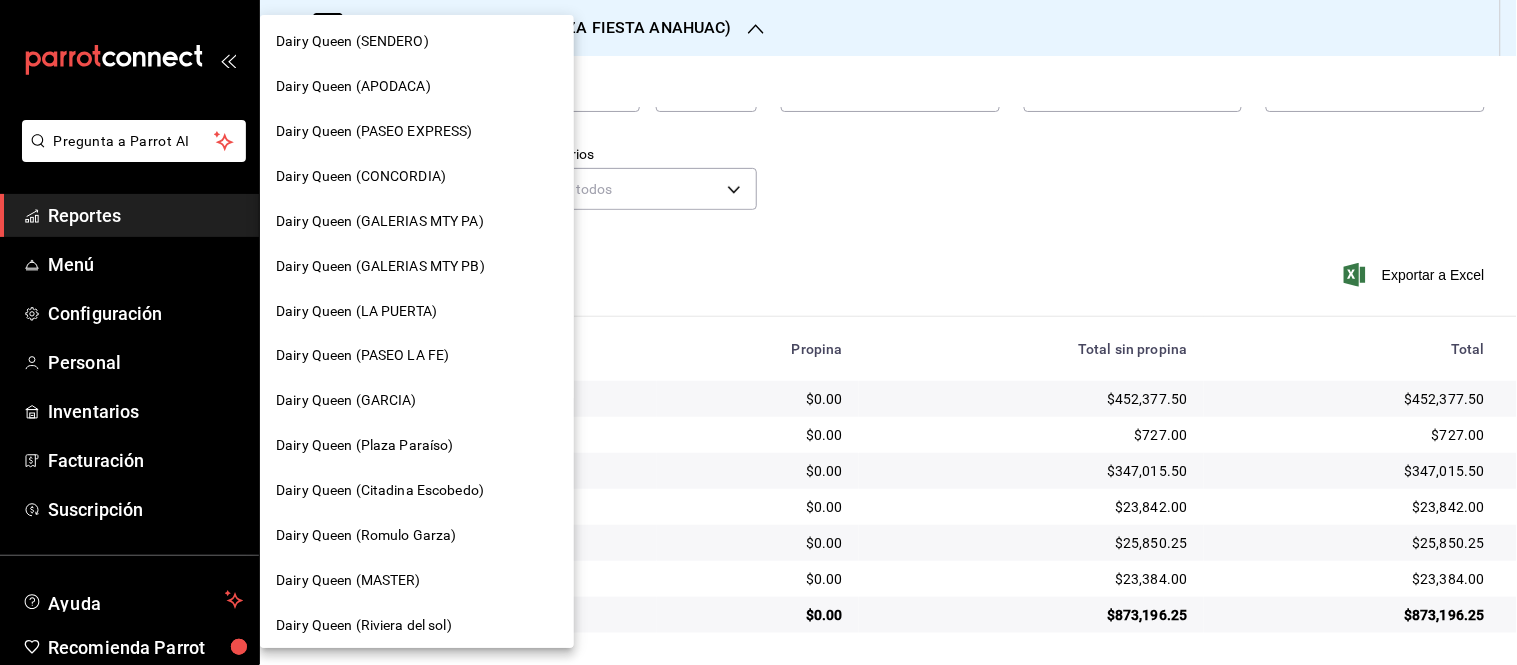 scroll, scrollTop: 865, scrollLeft: 0, axis: vertical 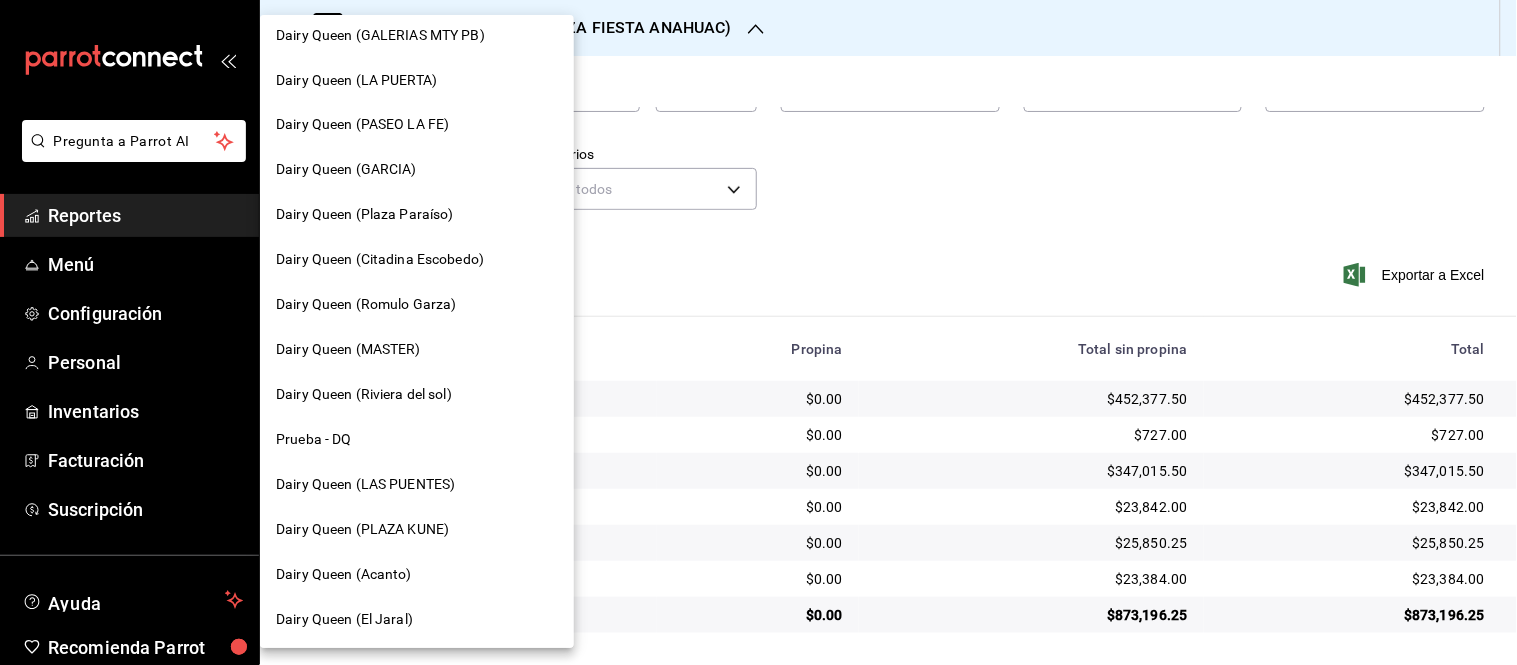 click on "Dairy Queen (PLAZA KUNE)" at bounding box center [417, 530] 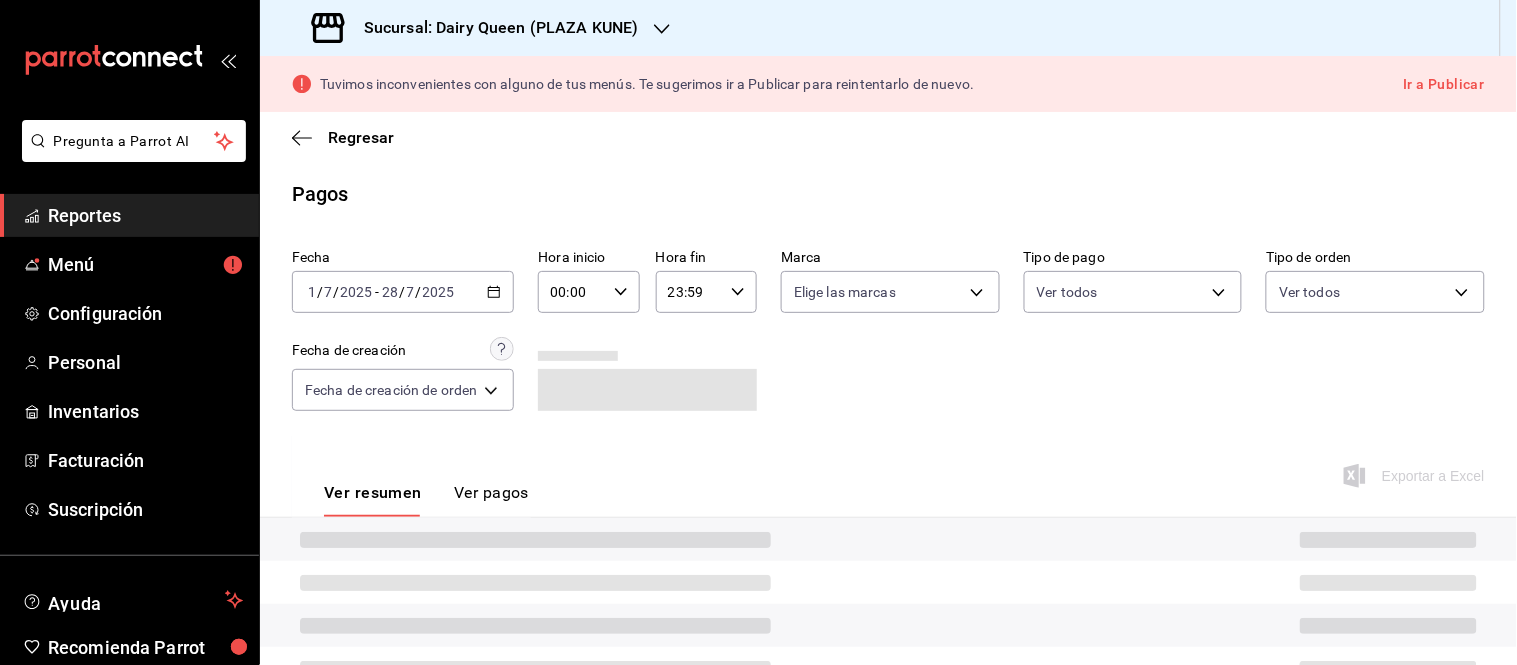scroll, scrollTop: 228, scrollLeft: 0, axis: vertical 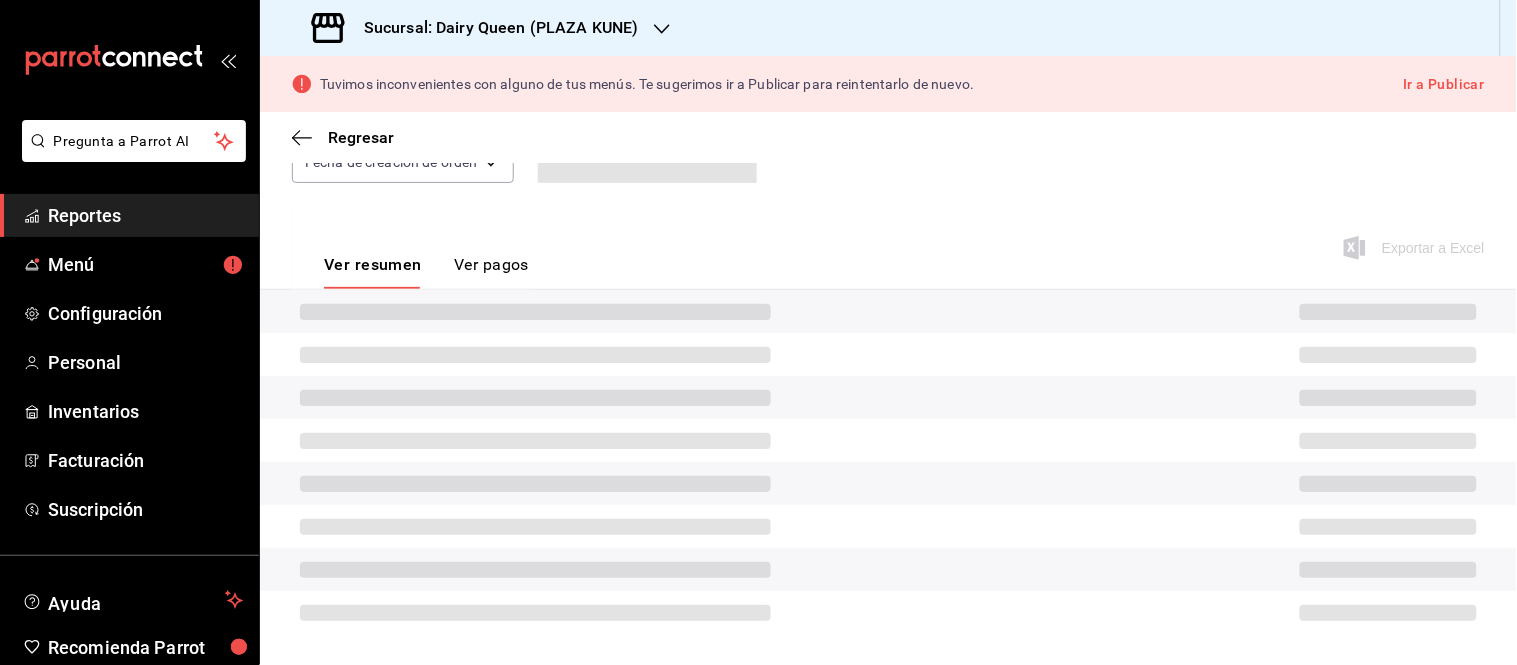 click on "Ver resumen Ver pagos Exportar a Excel" at bounding box center (888, 260) 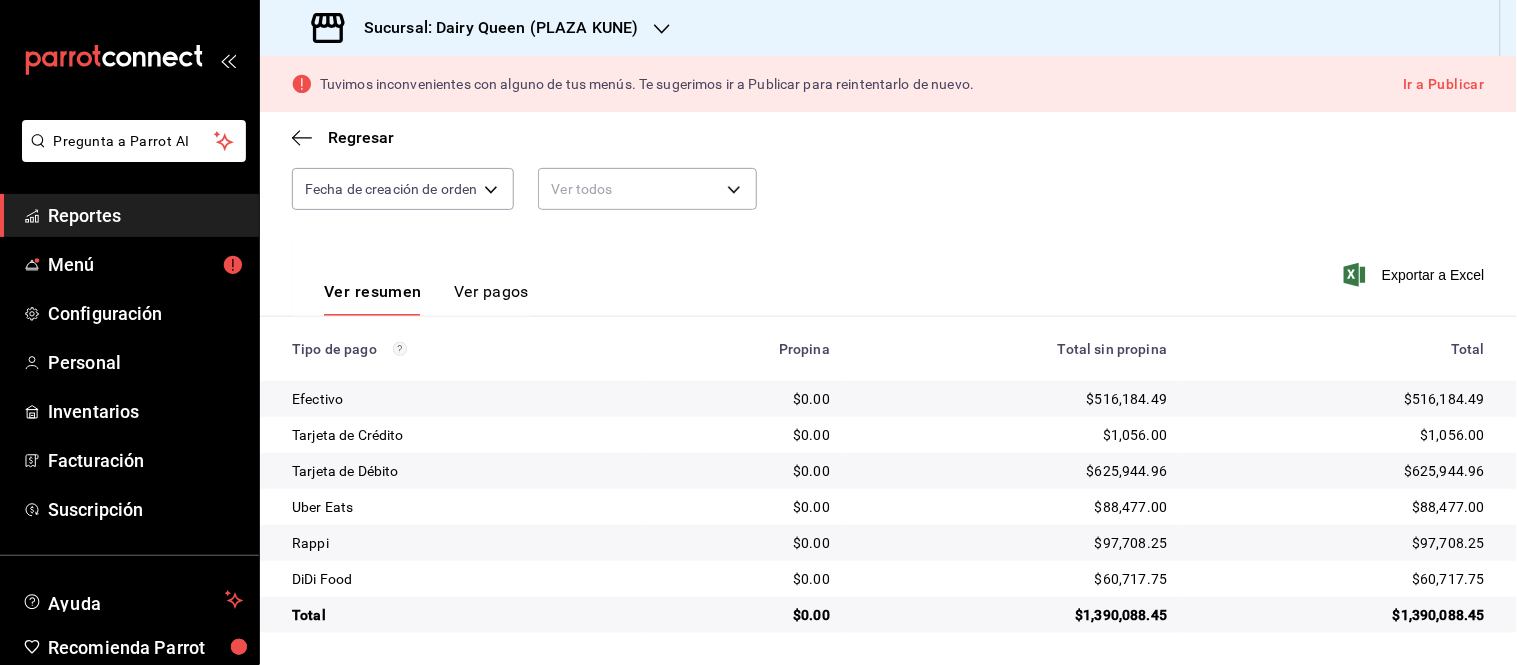 click on "Sucursal: Dairy Queen (PLAZA KUNE)" at bounding box center [493, 28] 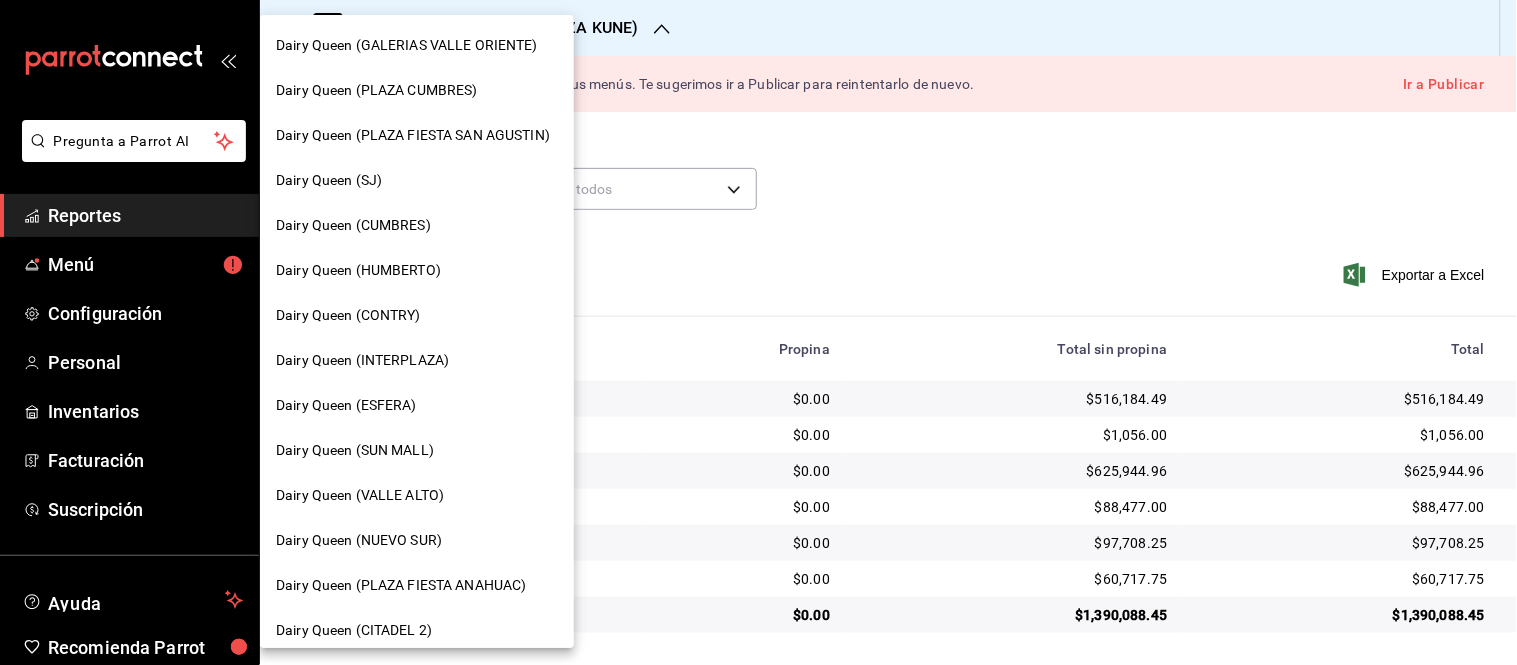 click on "Dairy Queen (INTERPLAZA)" at bounding box center [417, 360] 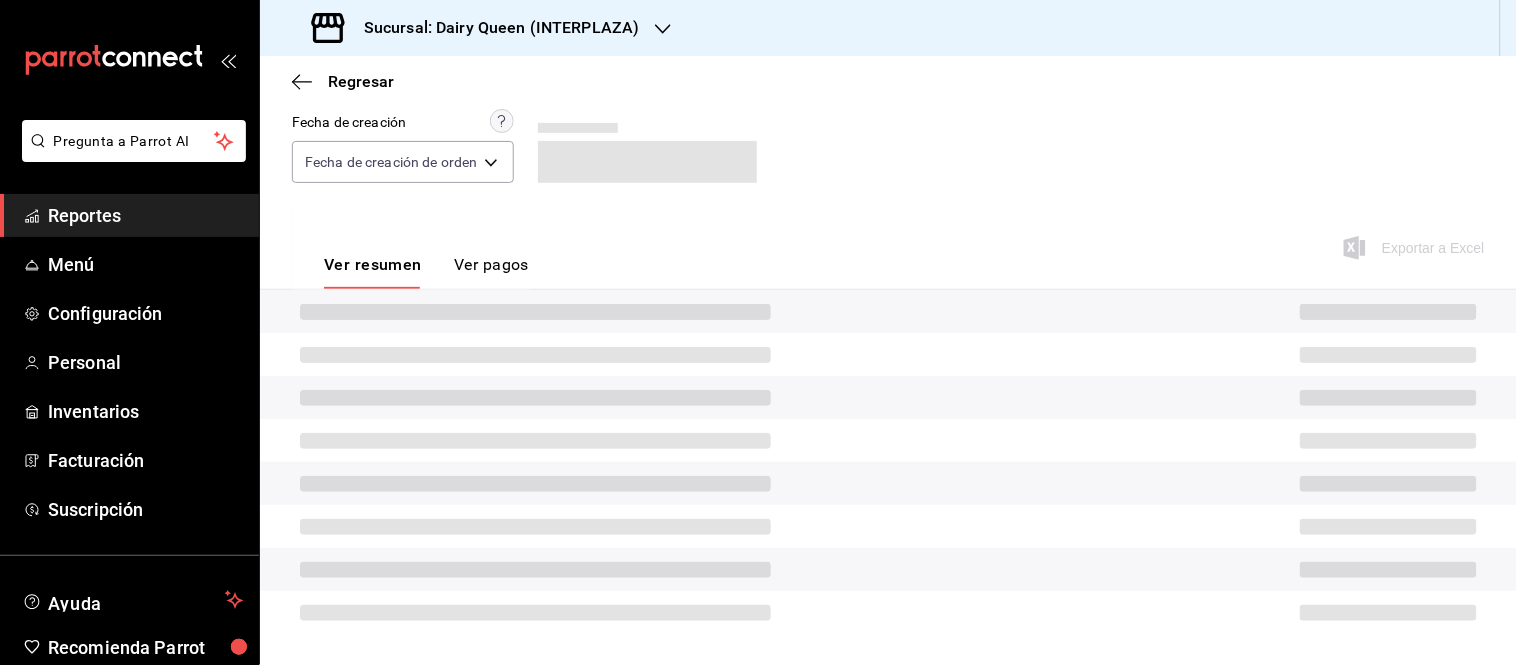 scroll, scrollTop: 145, scrollLeft: 0, axis: vertical 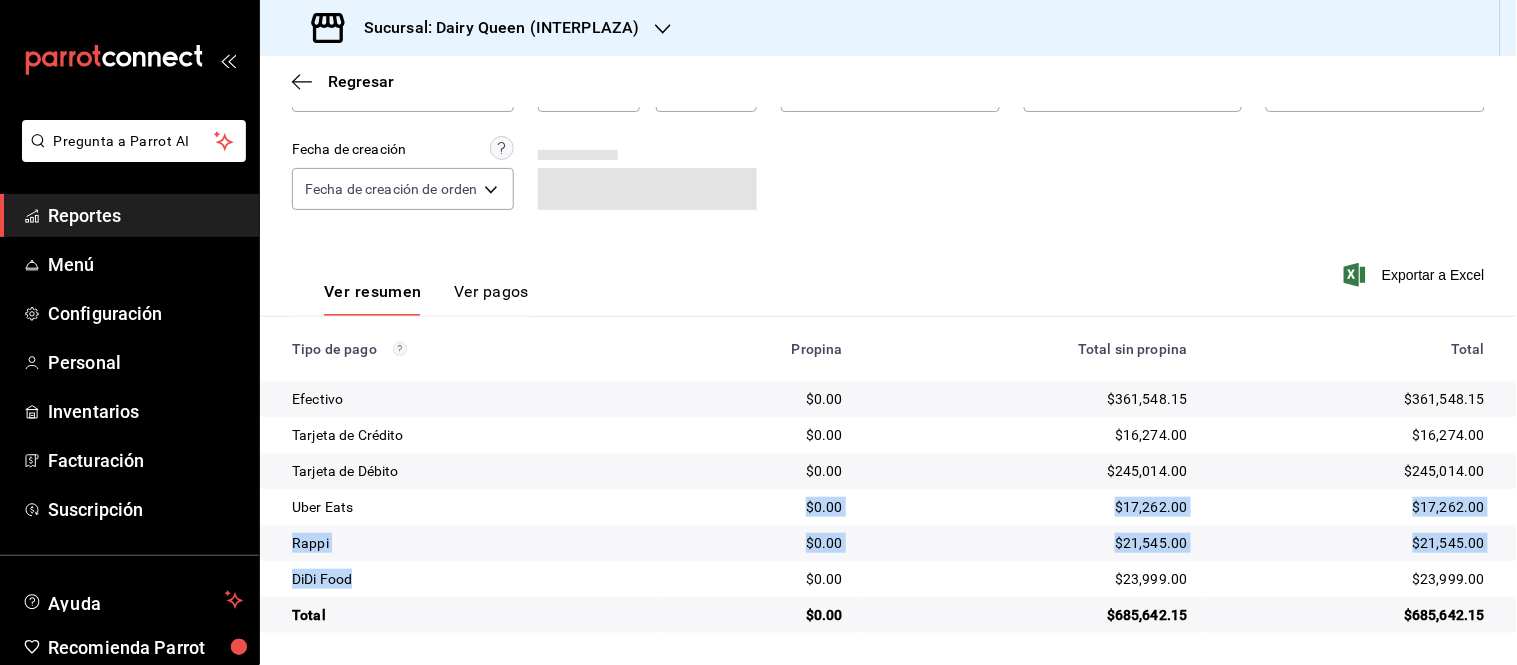 drag, startPoint x: 575, startPoint y: 504, endPoint x: 593, endPoint y: 591, distance: 88.84256 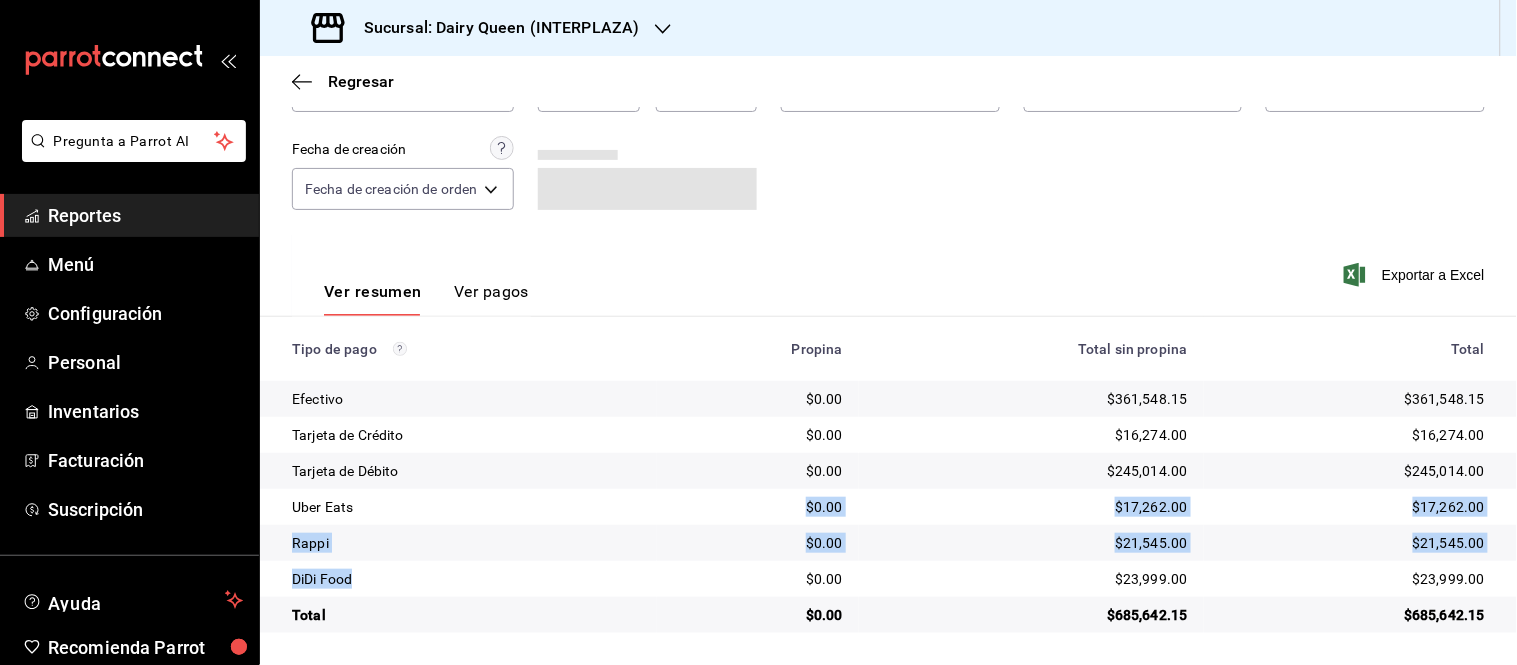 click on "Efectivo $0.00 $361,548.15 $361,548.15 Tarjeta de Crédito $0.00 $16,274.00 $16,274.00 Tarjeta de Débito $0.00 $245,014.00 $245,014.00 Uber Eats $0.00 $17,262.00 $17,262.00 Rappi $0.00 $21,545.00 $21,545.00 DiDi Food $0.00 $23,999.00 $23,999.00 Total $0.00 $685,642.15 $685,642.15" at bounding box center (888, 507) 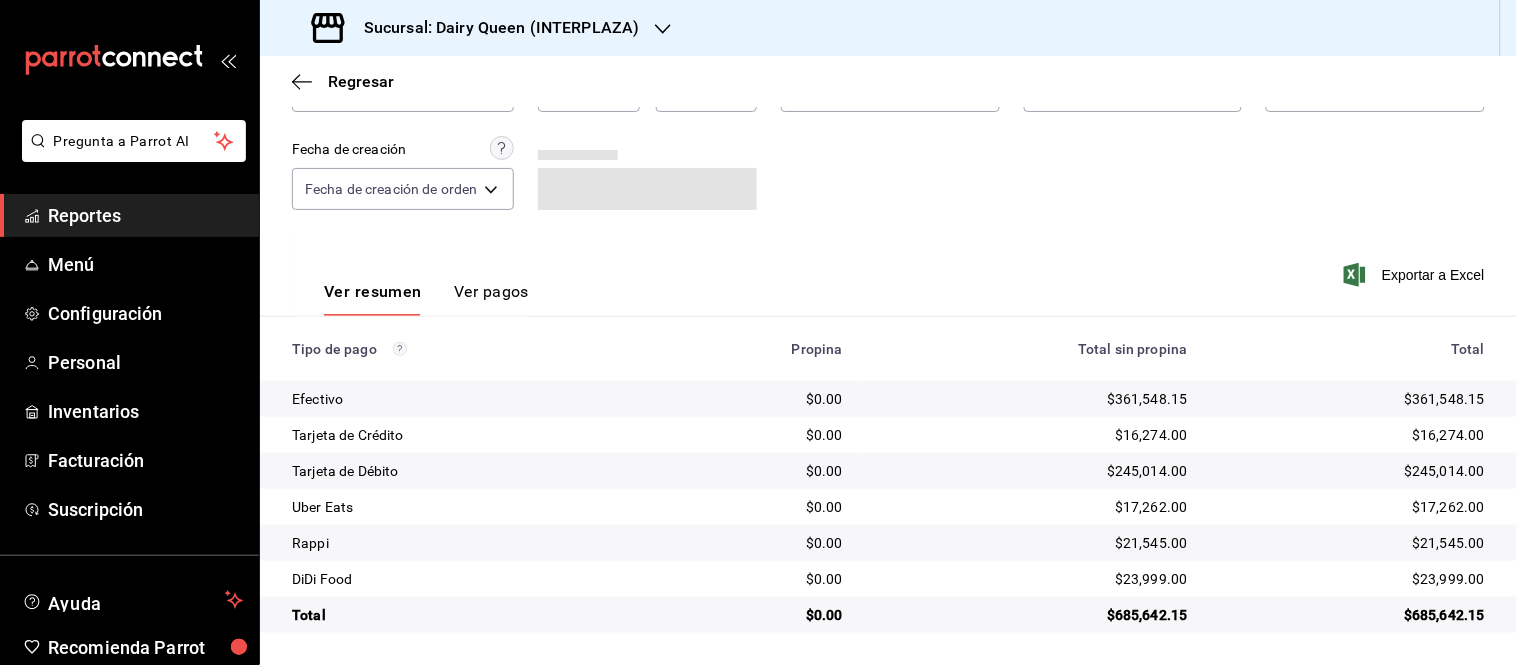 click on "Sucursal: Dairy Queen (INTERPLAZA)" at bounding box center [493, 28] 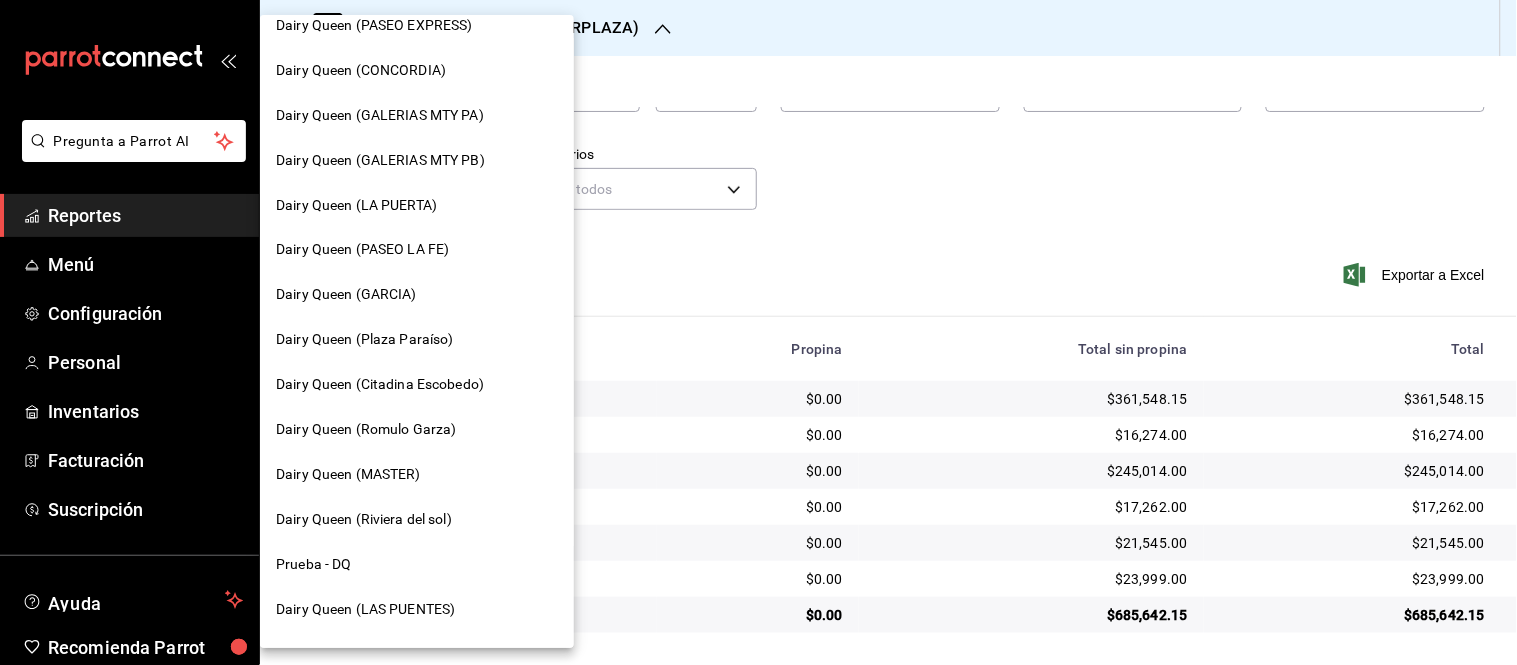 scroll, scrollTop: 865, scrollLeft: 0, axis: vertical 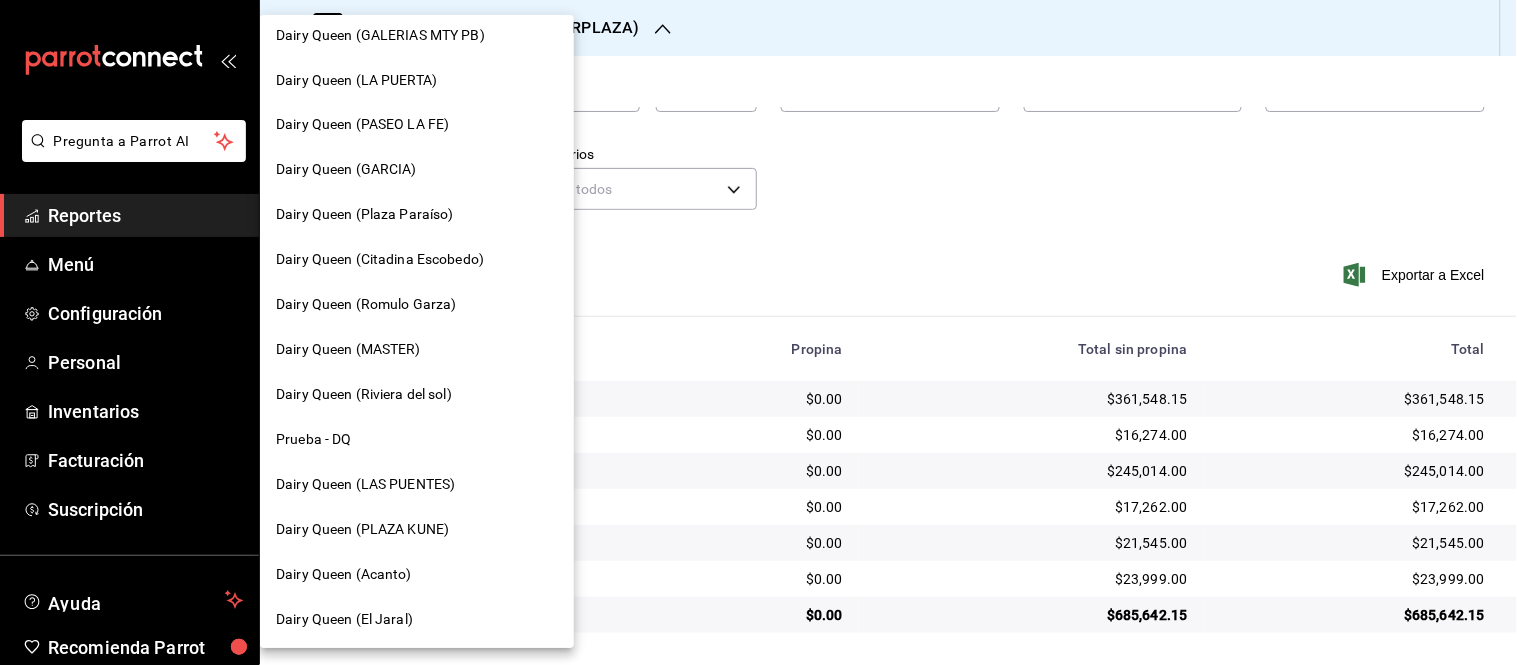 click on "Dairy Queen (LA PUERTA)" at bounding box center (356, 80) 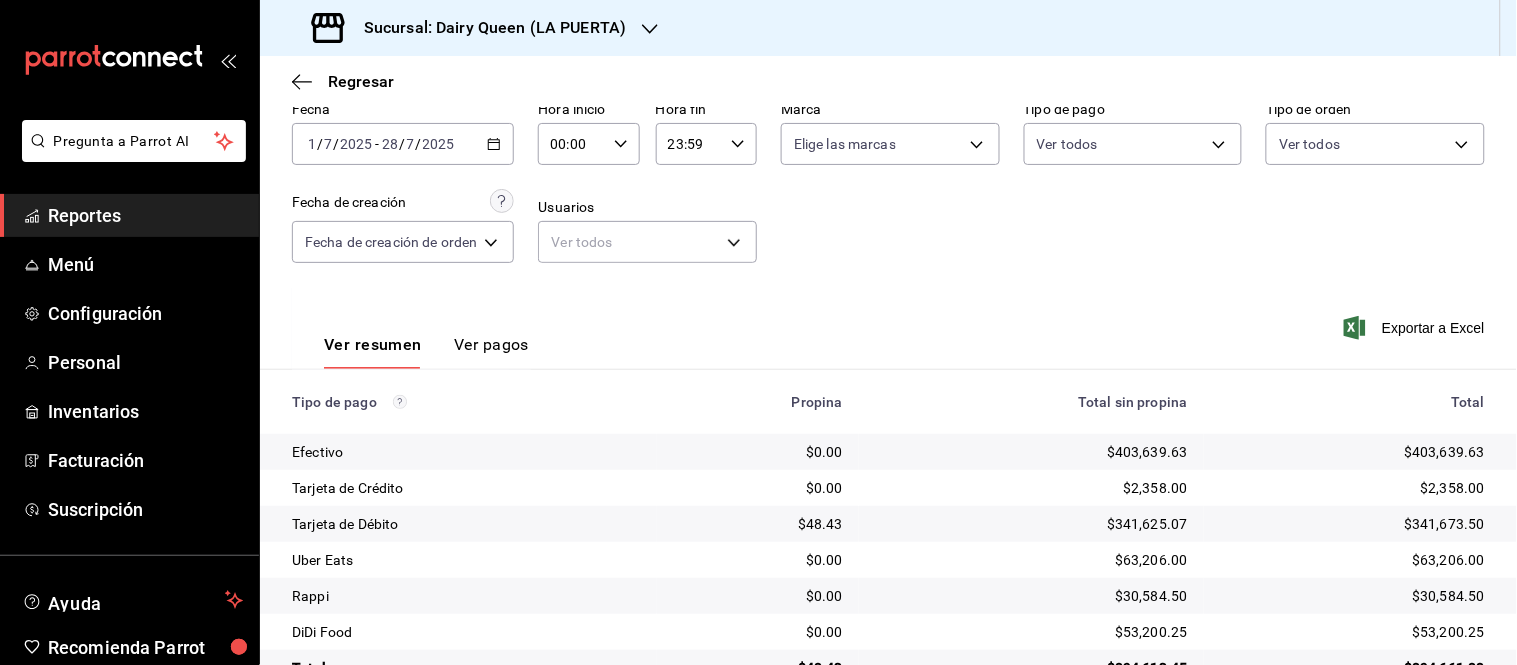 scroll, scrollTop: 145, scrollLeft: 0, axis: vertical 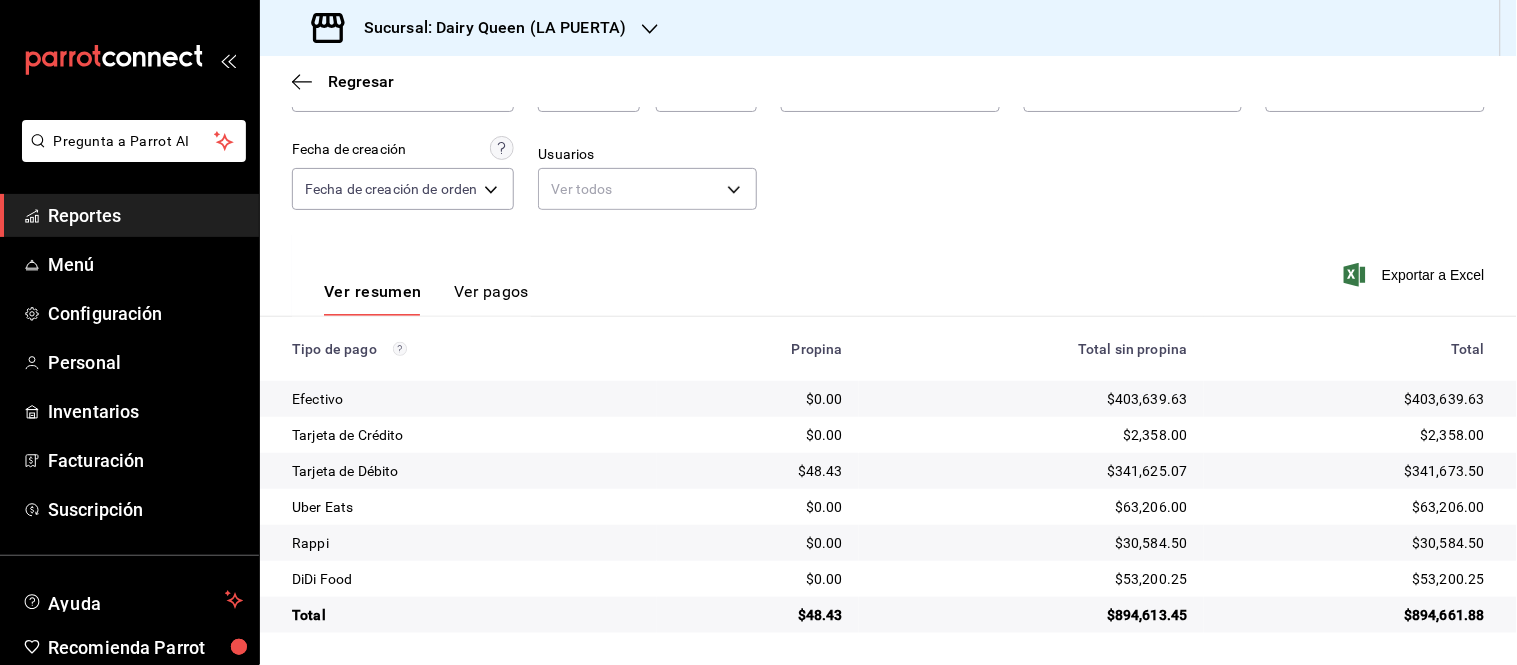 click on "Sucursal: Dairy Queen (LA PUERTA)" at bounding box center [487, 28] 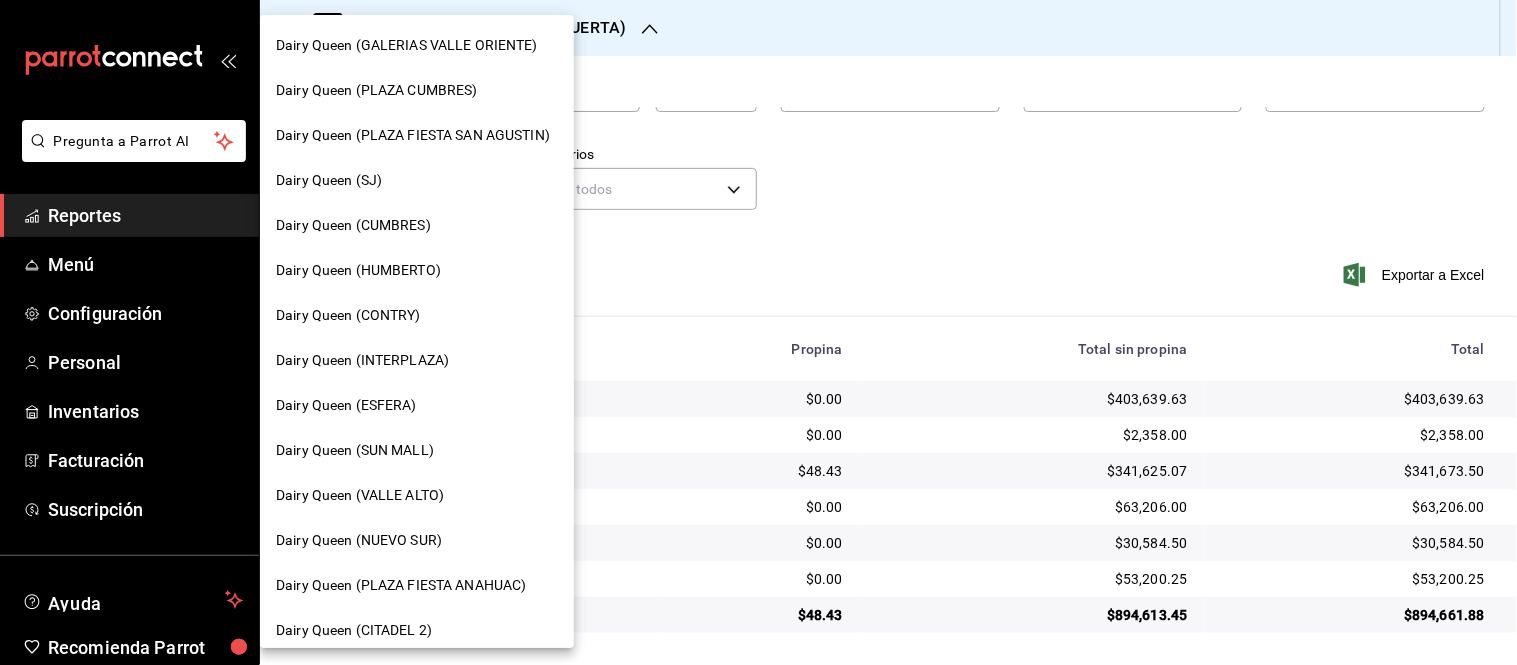 click on "Dairy Queen (VALLE ALTO)" at bounding box center [417, 495] 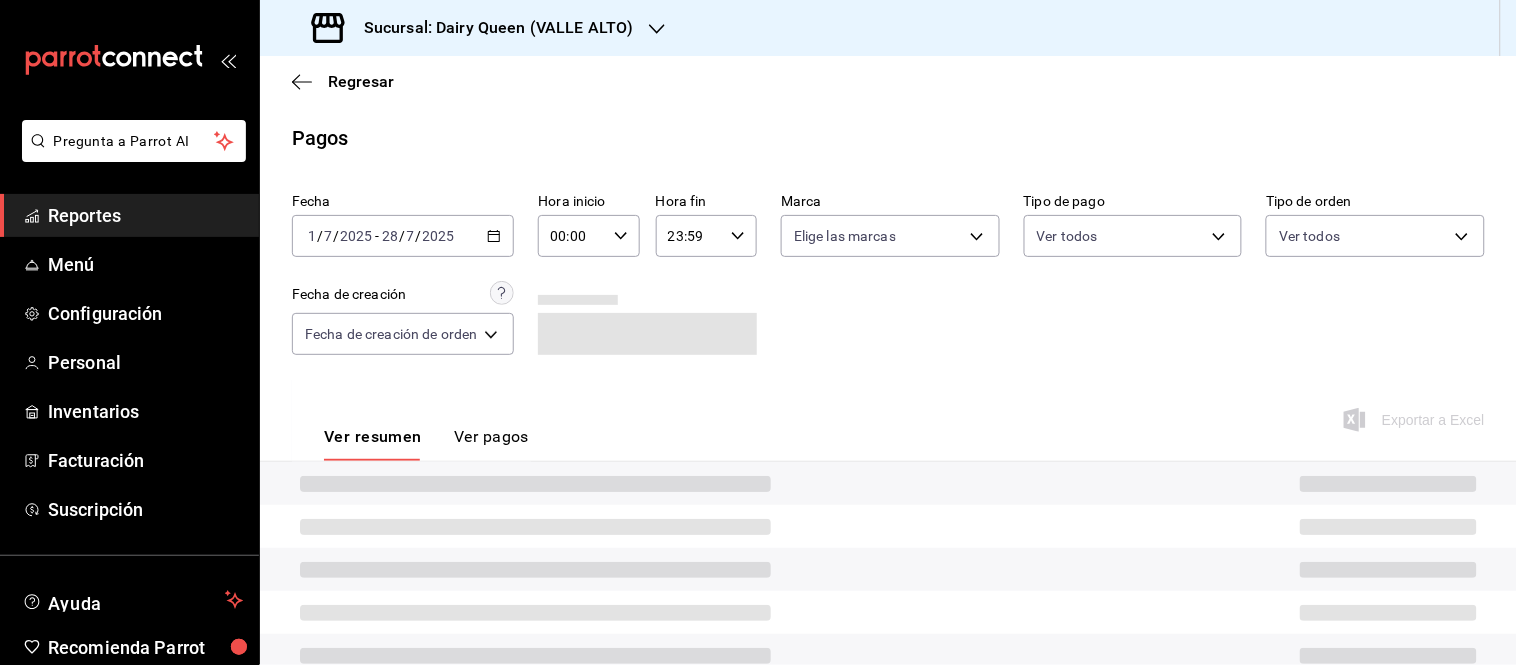 scroll, scrollTop: 145, scrollLeft: 0, axis: vertical 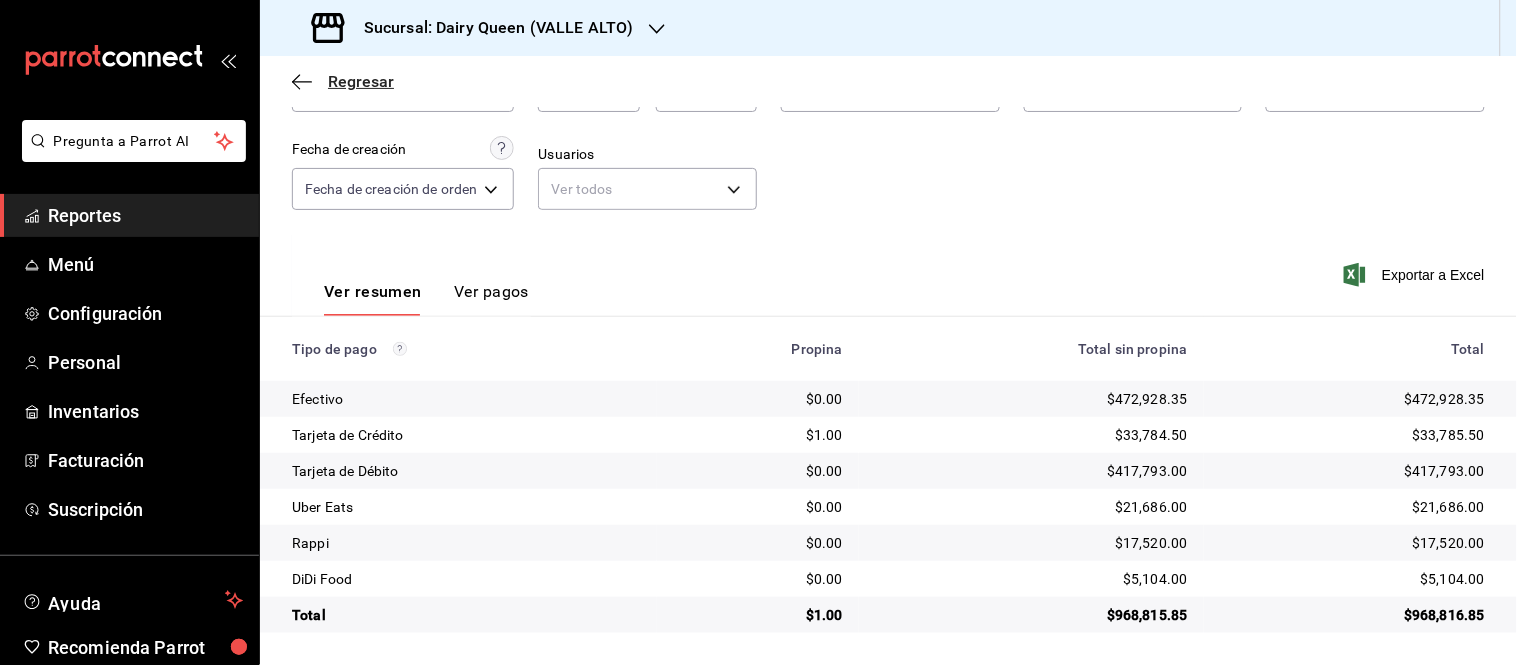 click on "Regresar" at bounding box center [361, 81] 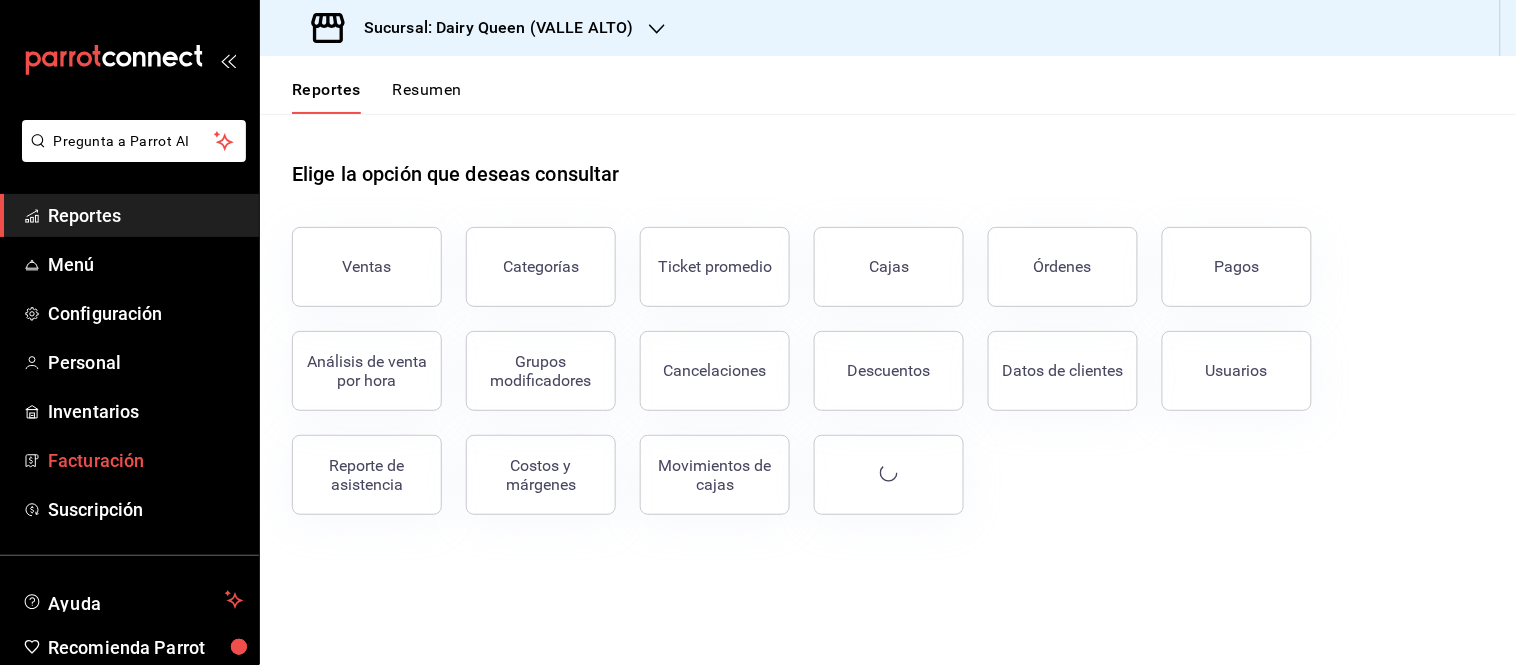 click on "Pagos" at bounding box center (1237, 267) 